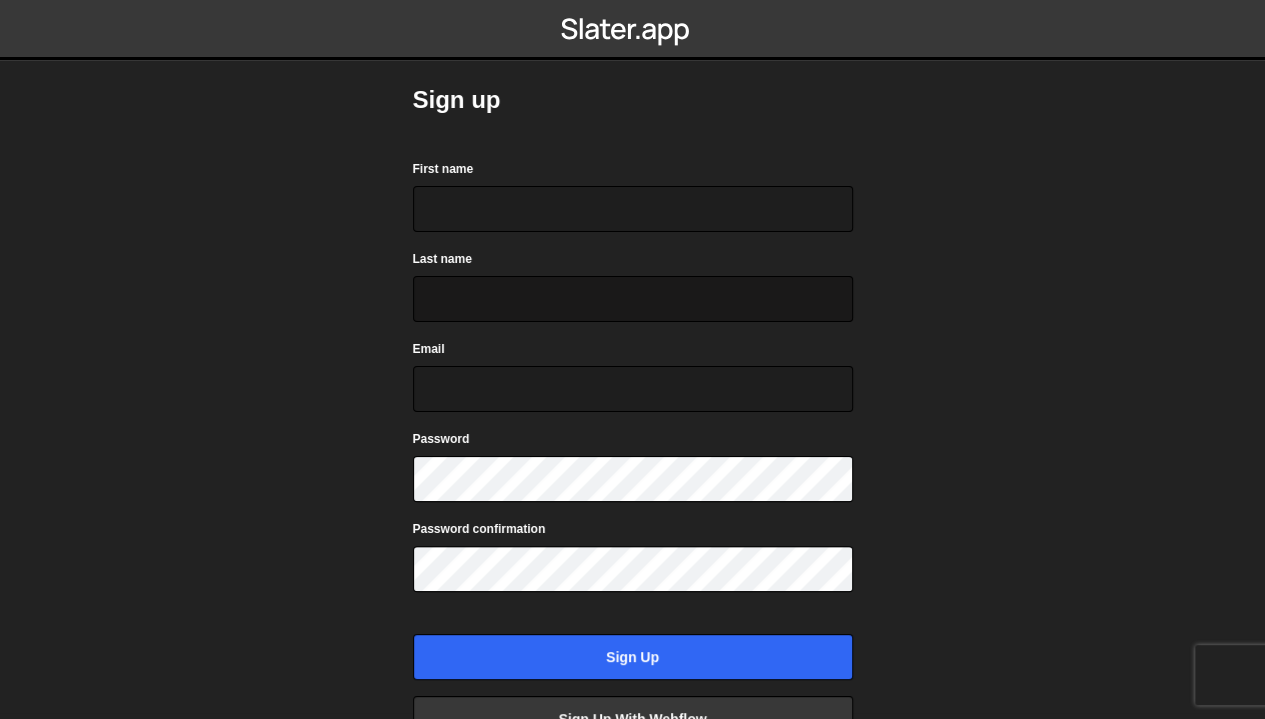 scroll, scrollTop: 0, scrollLeft: 0, axis: both 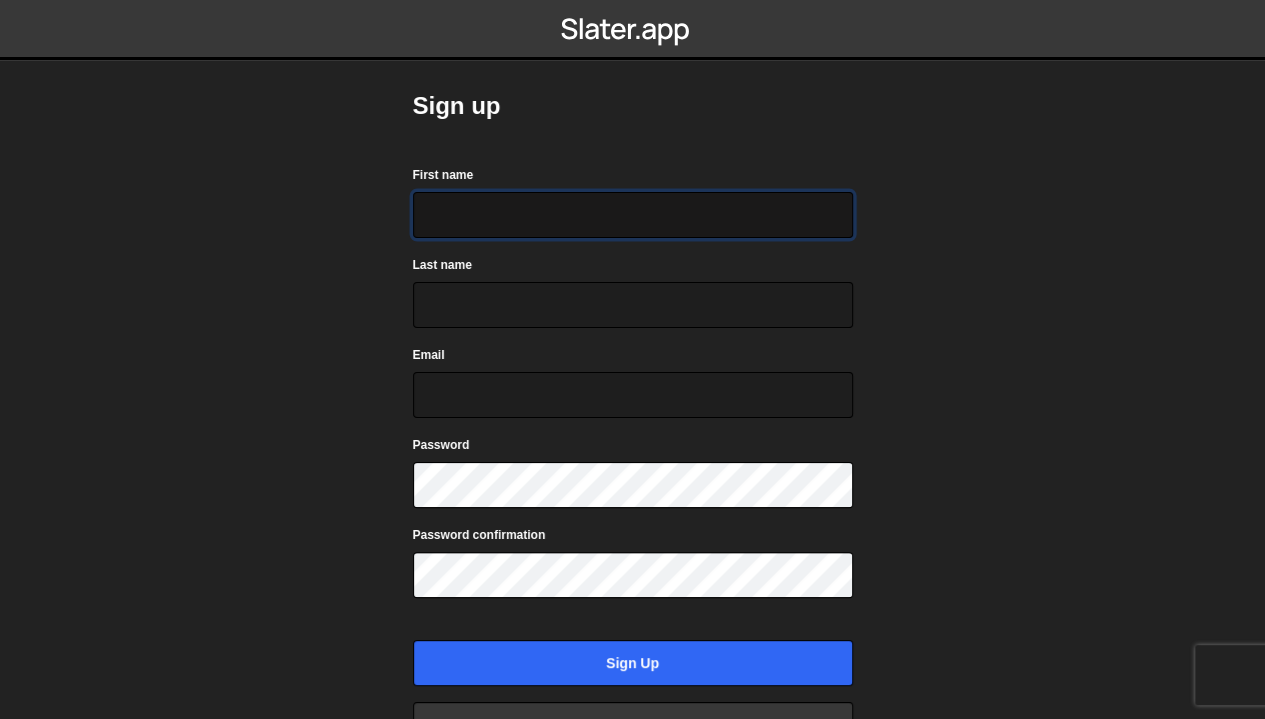 click on "First name" at bounding box center [633, 215] 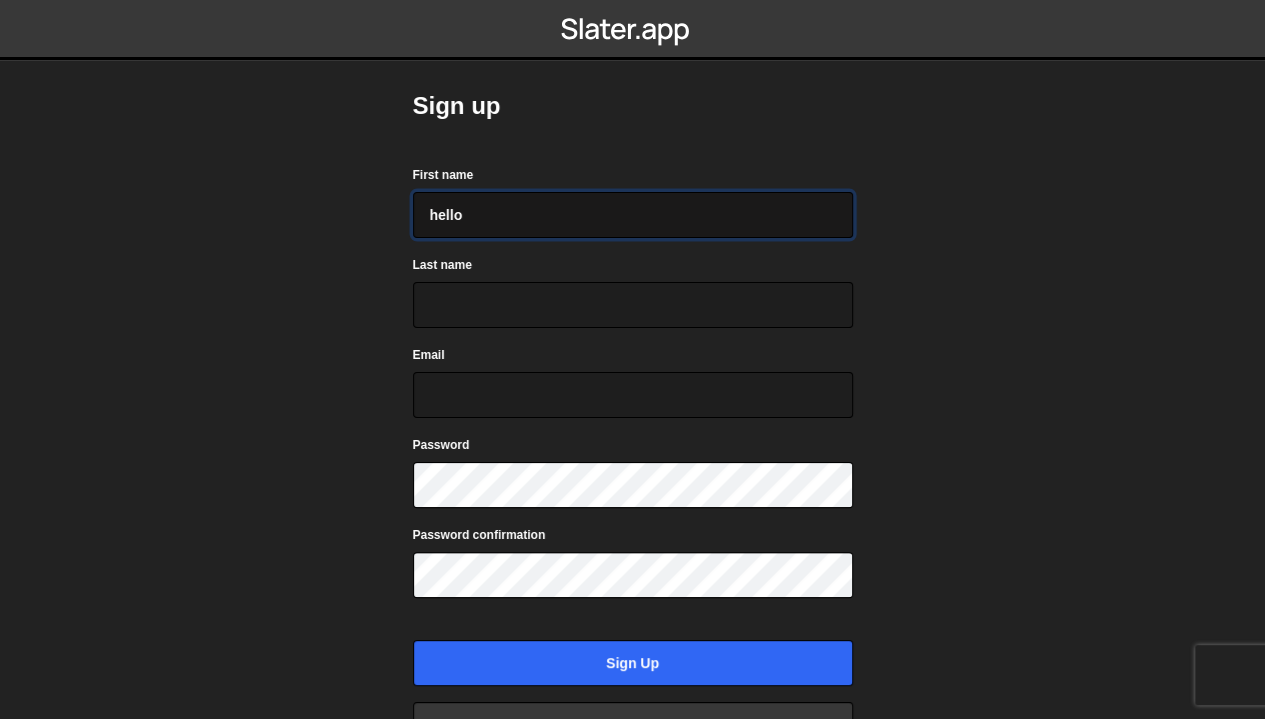 type on "hello" 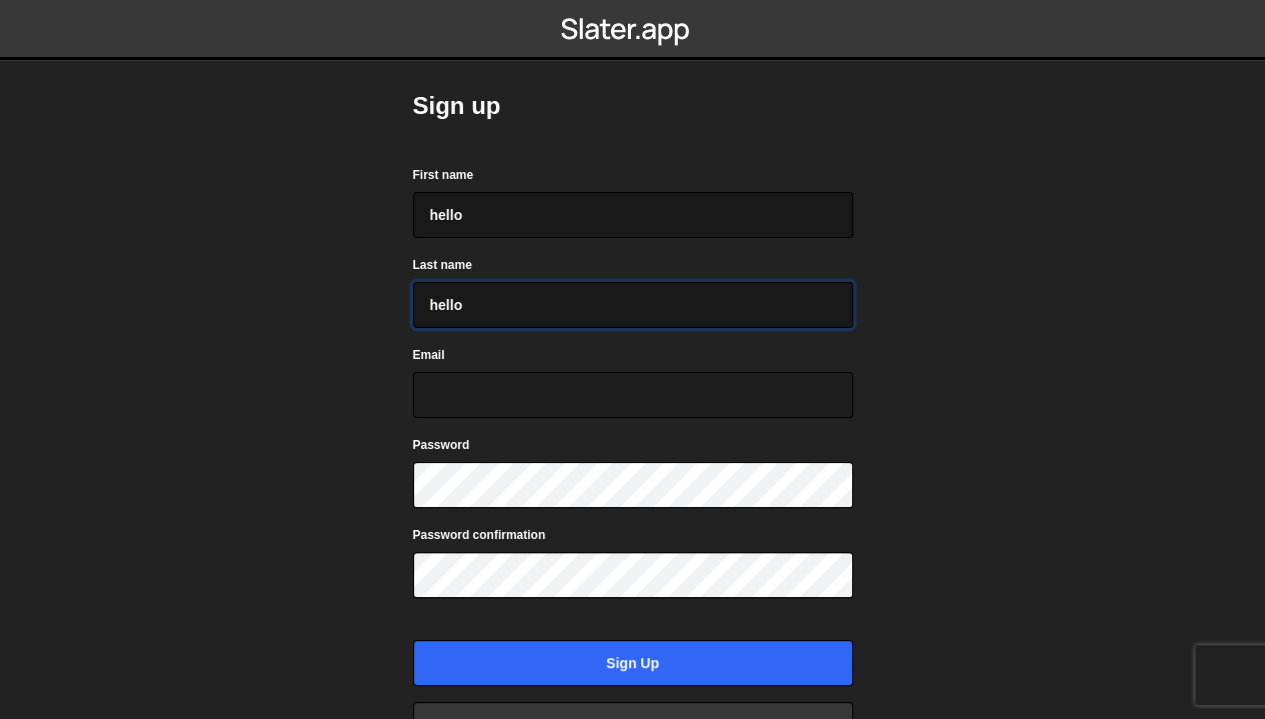 type on "hello" 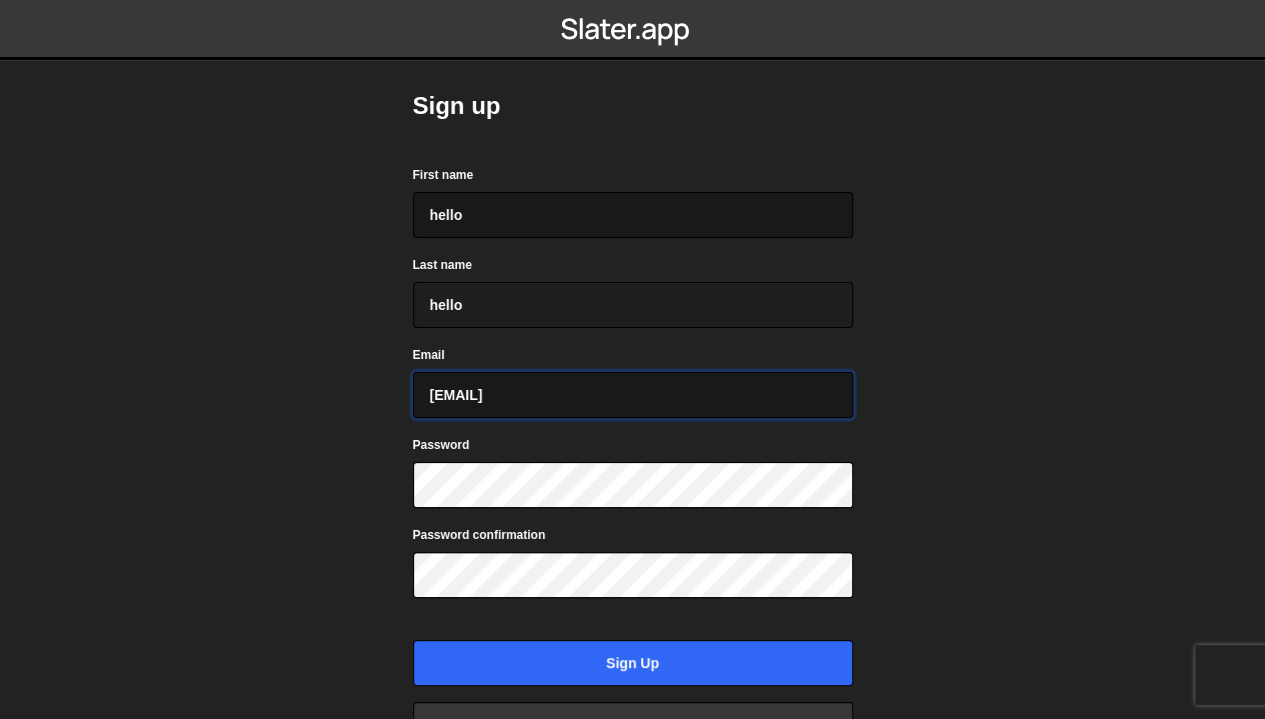 type on "gamingkaho@[EXAMPLE.COM]" 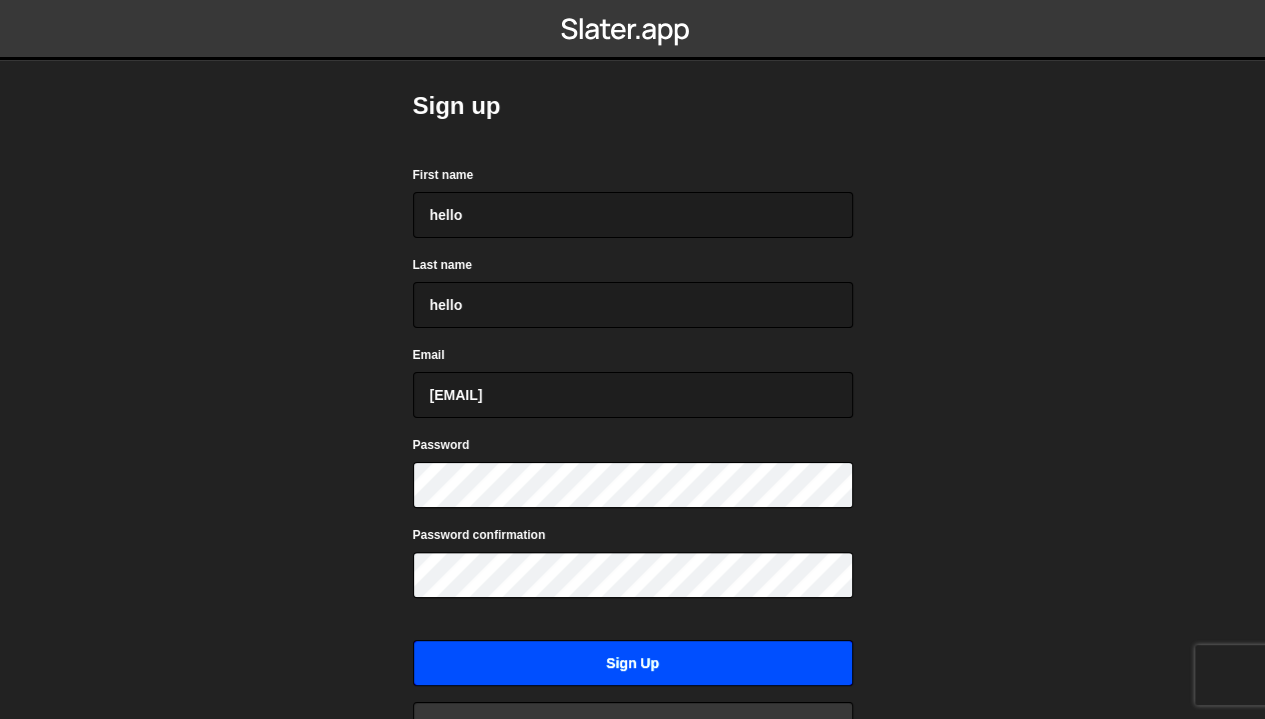 click on "Sign up" at bounding box center [633, 663] 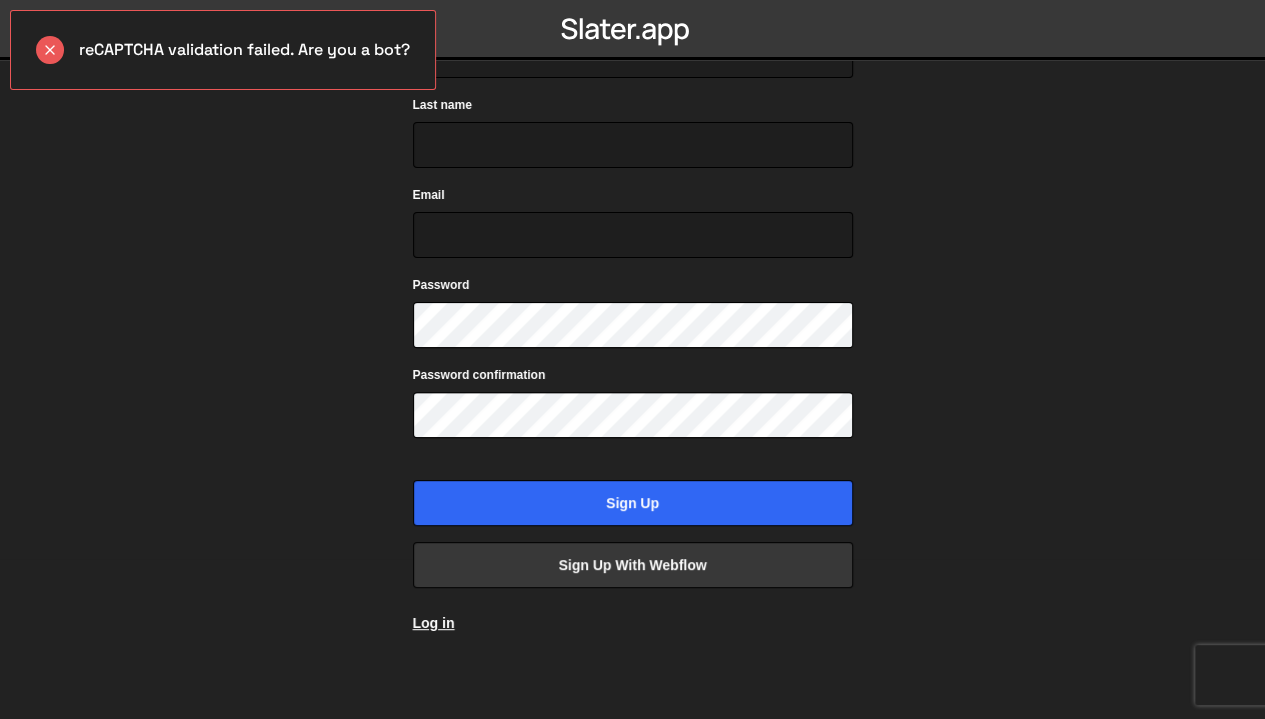 scroll, scrollTop: 0, scrollLeft: 0, axis: both 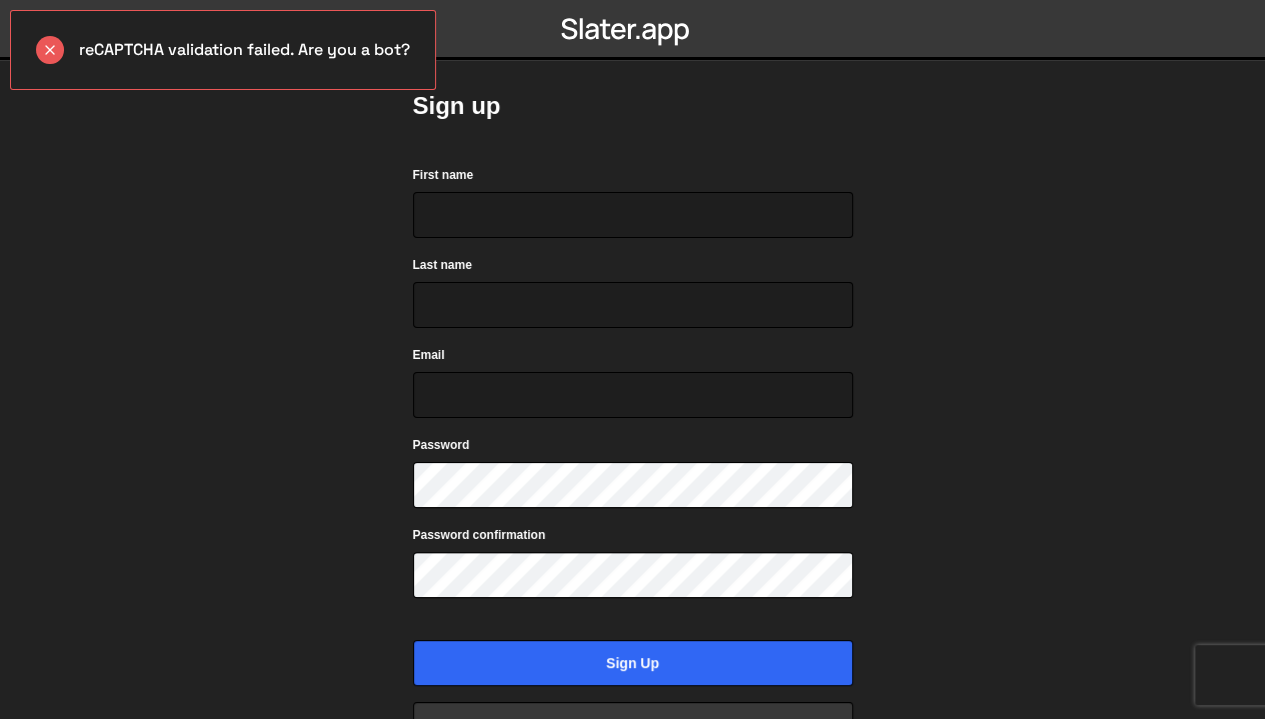 click on "reCAPTCHA validation failed. Are you a bot?" at bounding box center [223, 50] 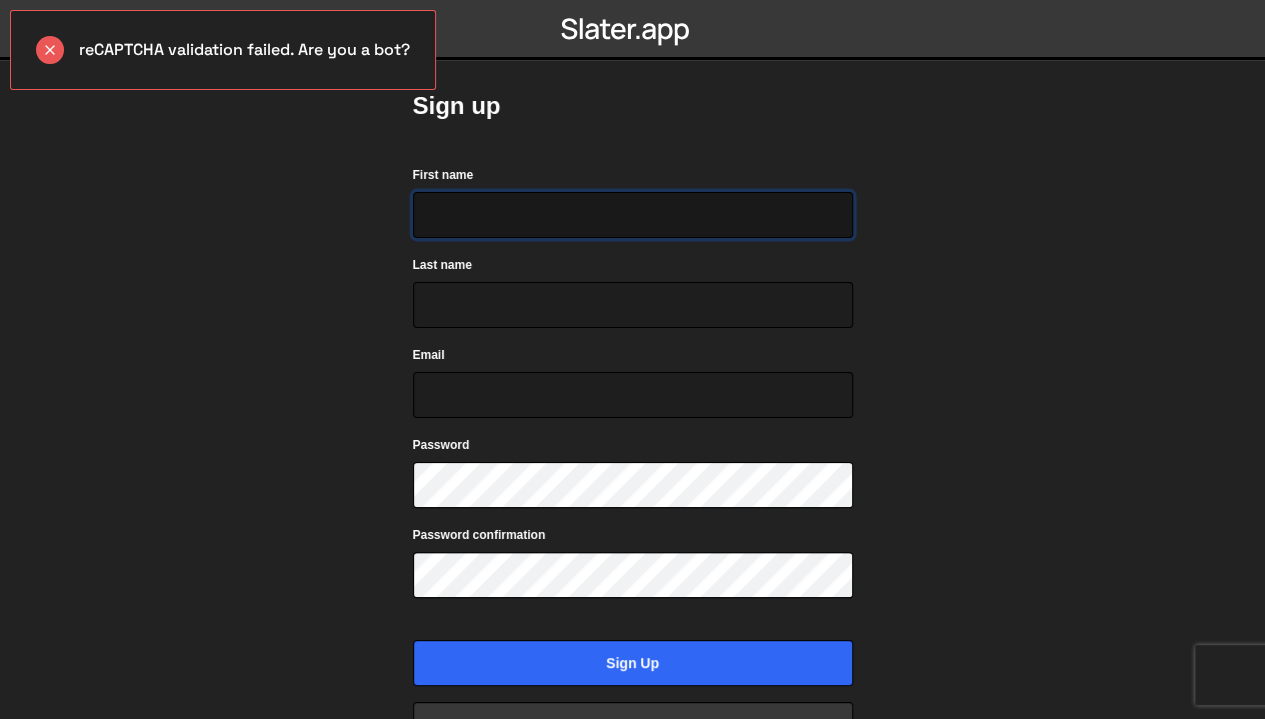 click on "First name" at bounding box center [633, 215] 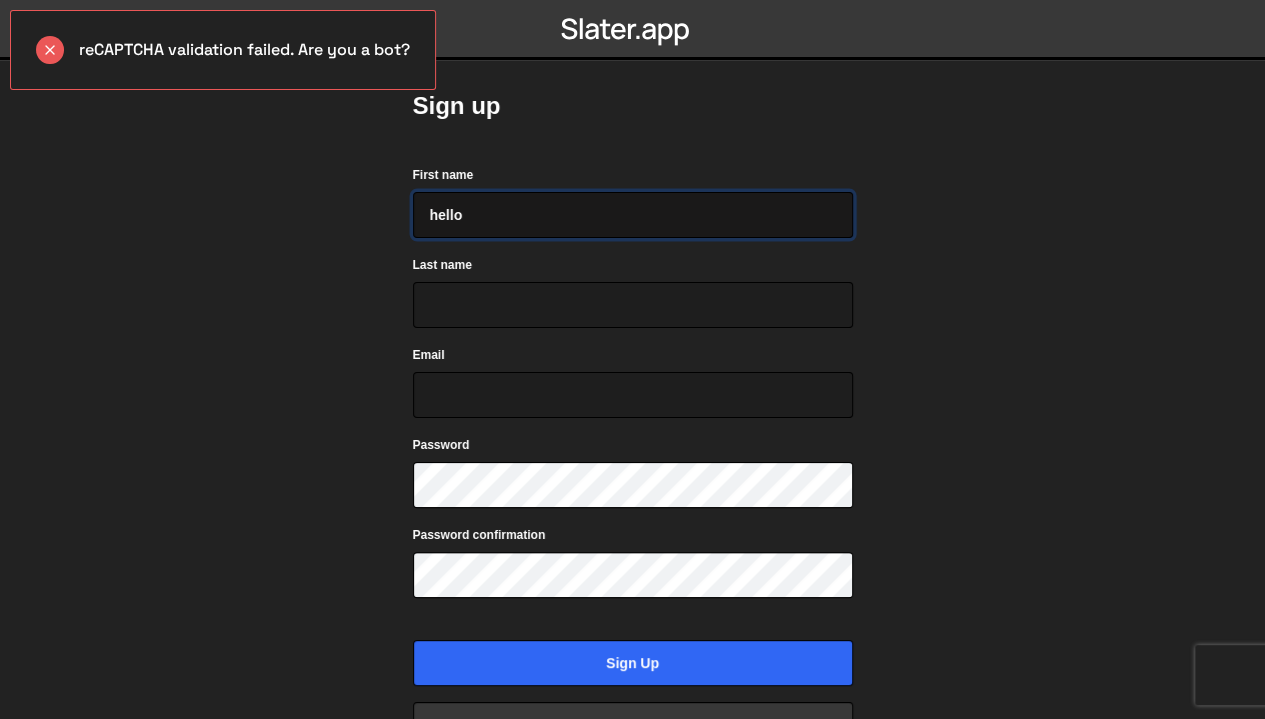 drag, startPoint x: 389, startPoint y: 220, endPoint x: 320, endPoint y: 213, distance: 69.354164 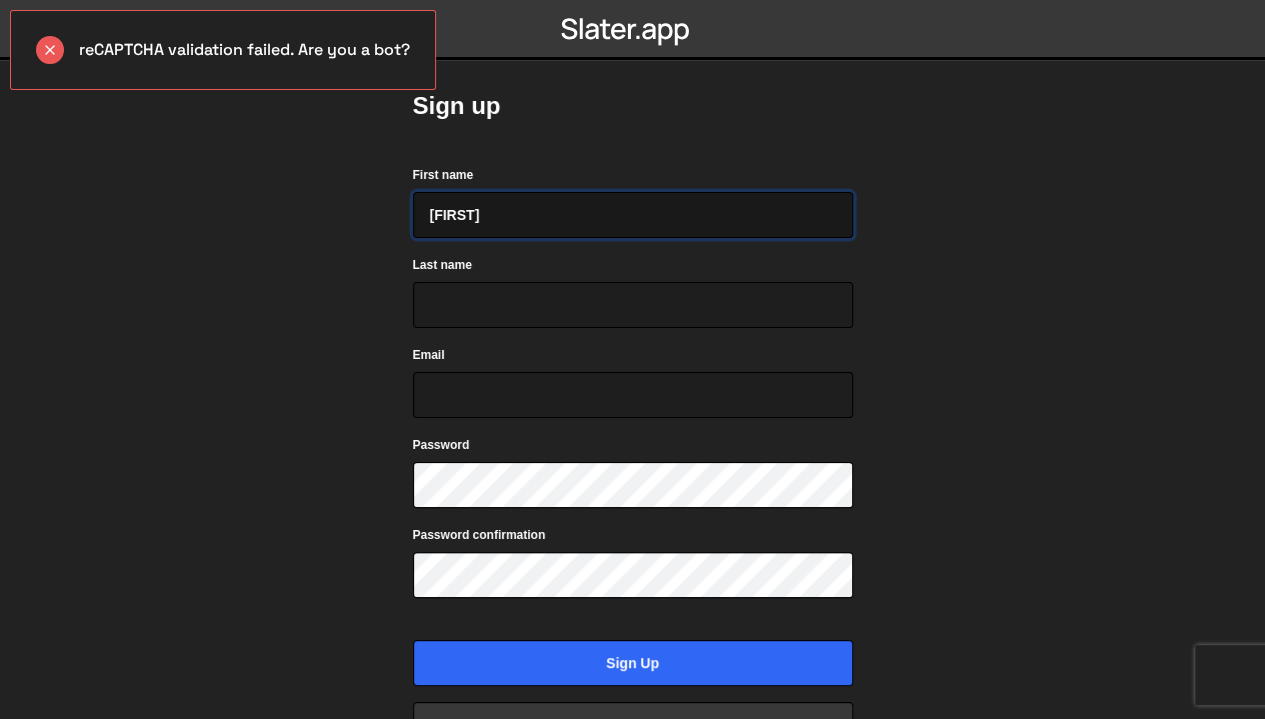 type on "charles" 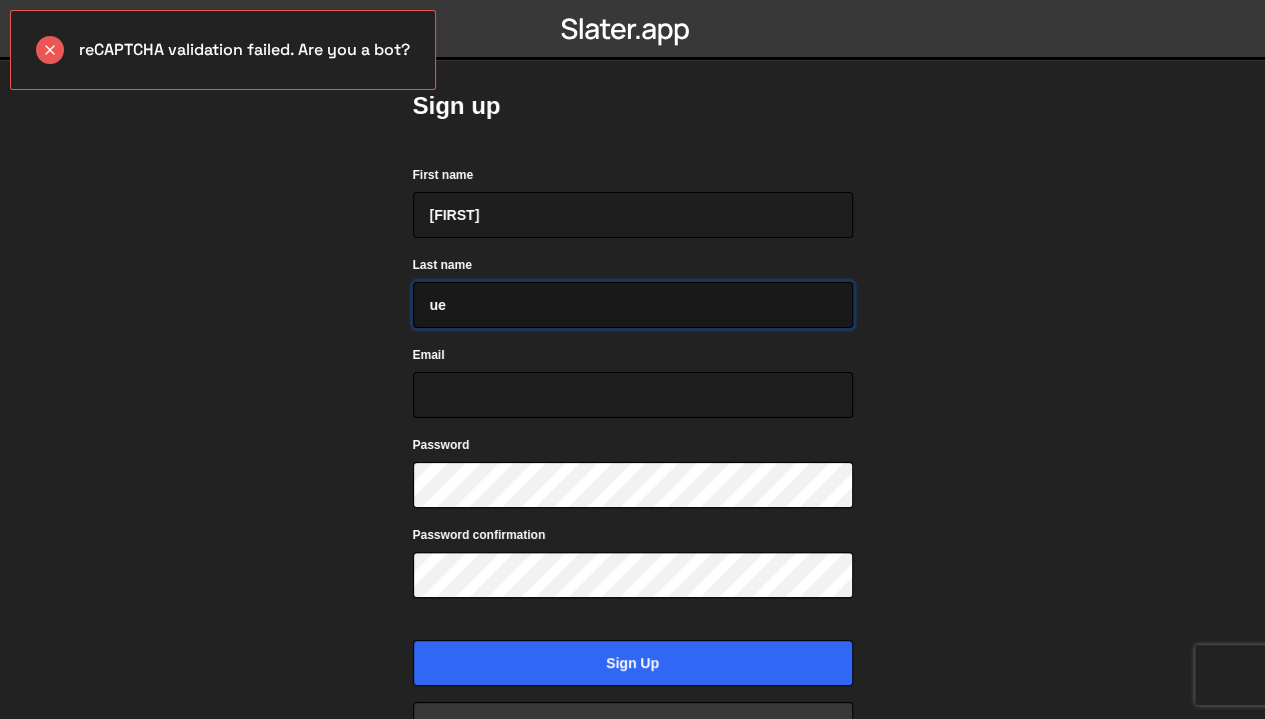 type on "u" 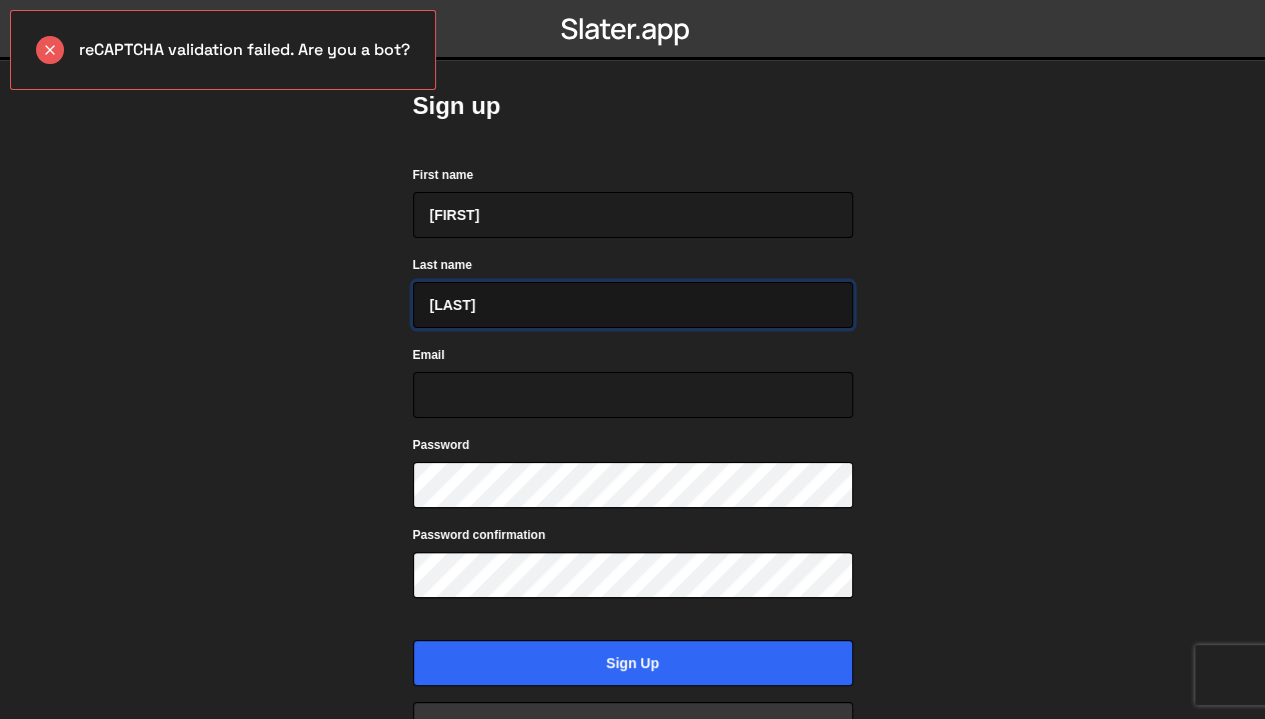 type on "yeung" 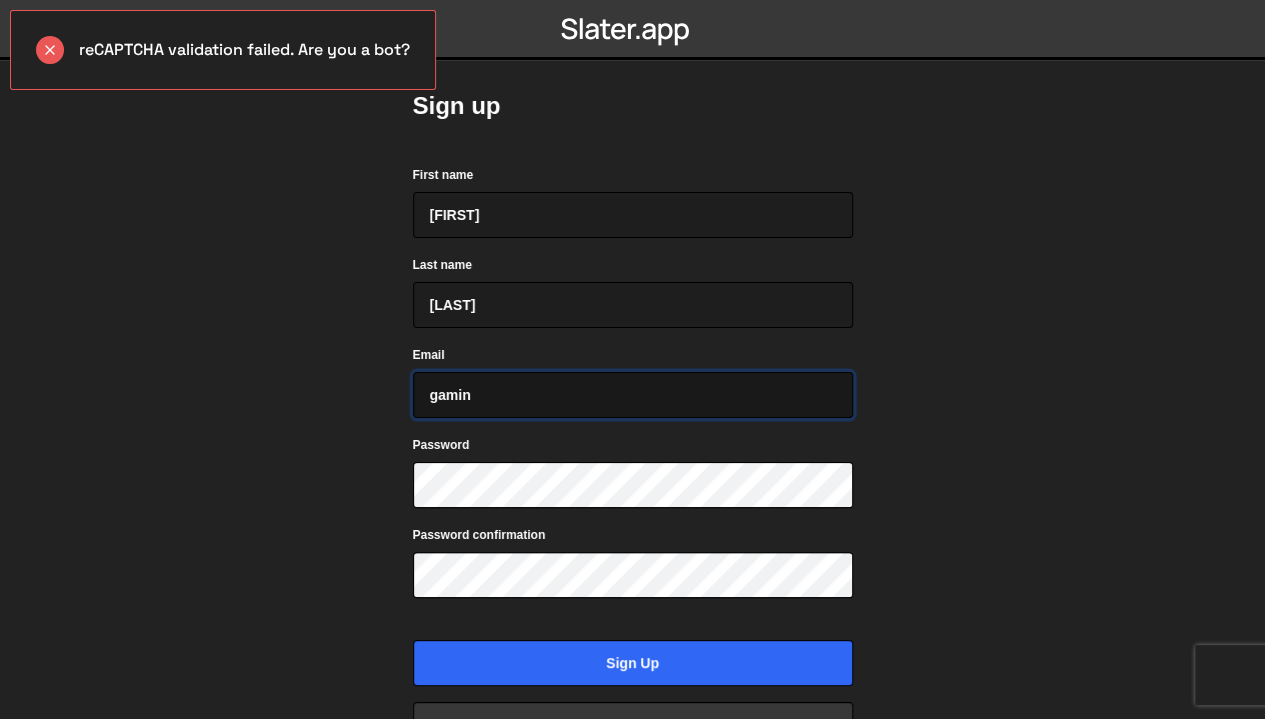 type on "gamingkaho@gmail.com" 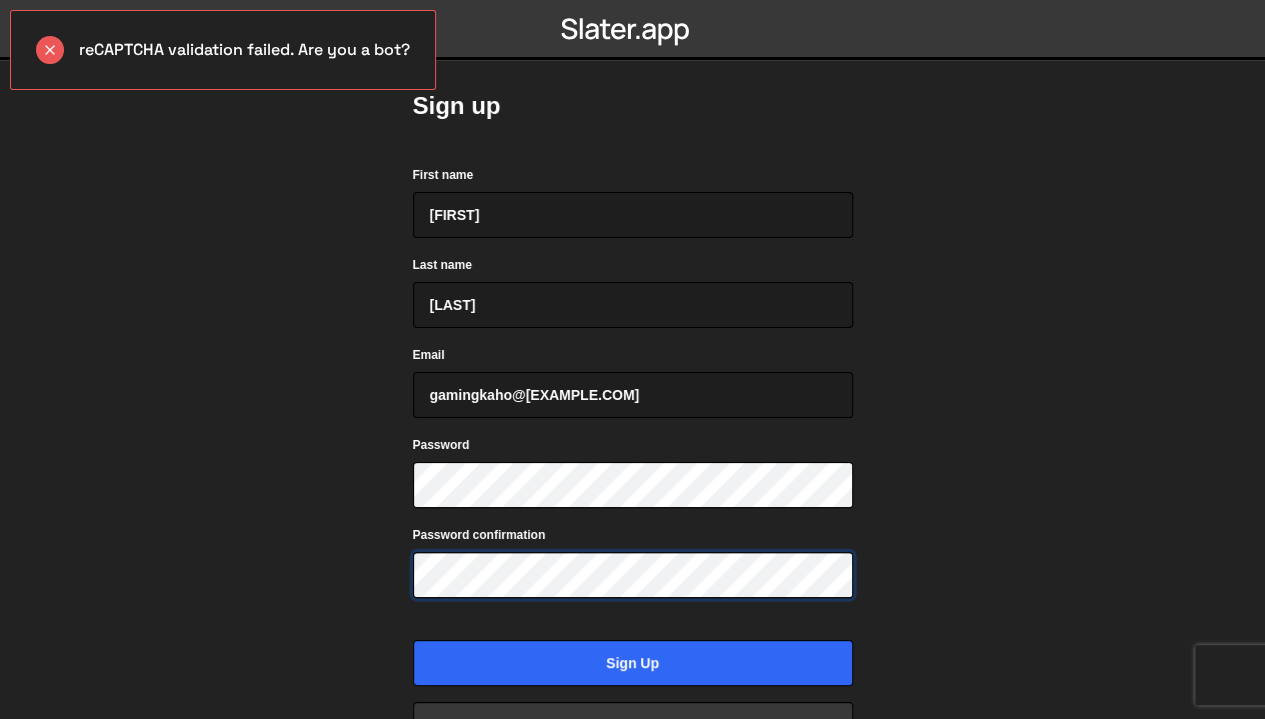 click on "Sign up" at bounding box center [633, 663] 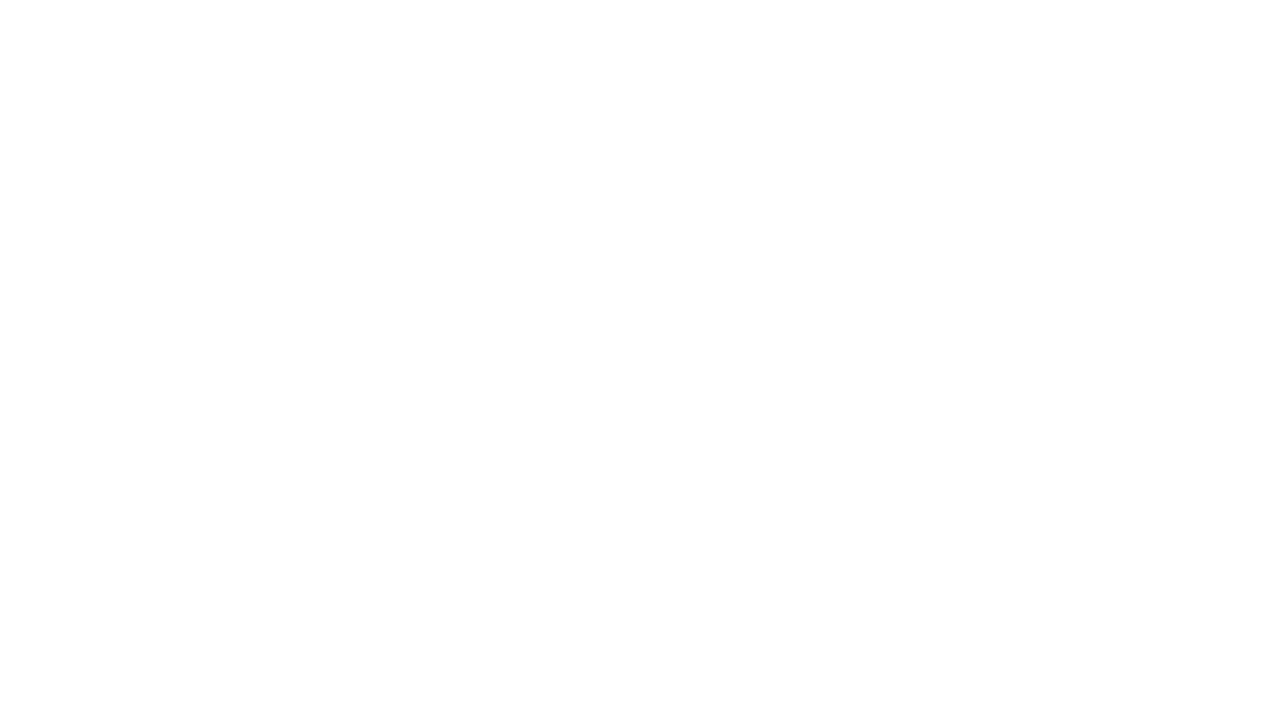 scroll, scrollTop: 0, scrollLeft: 0, axis: both 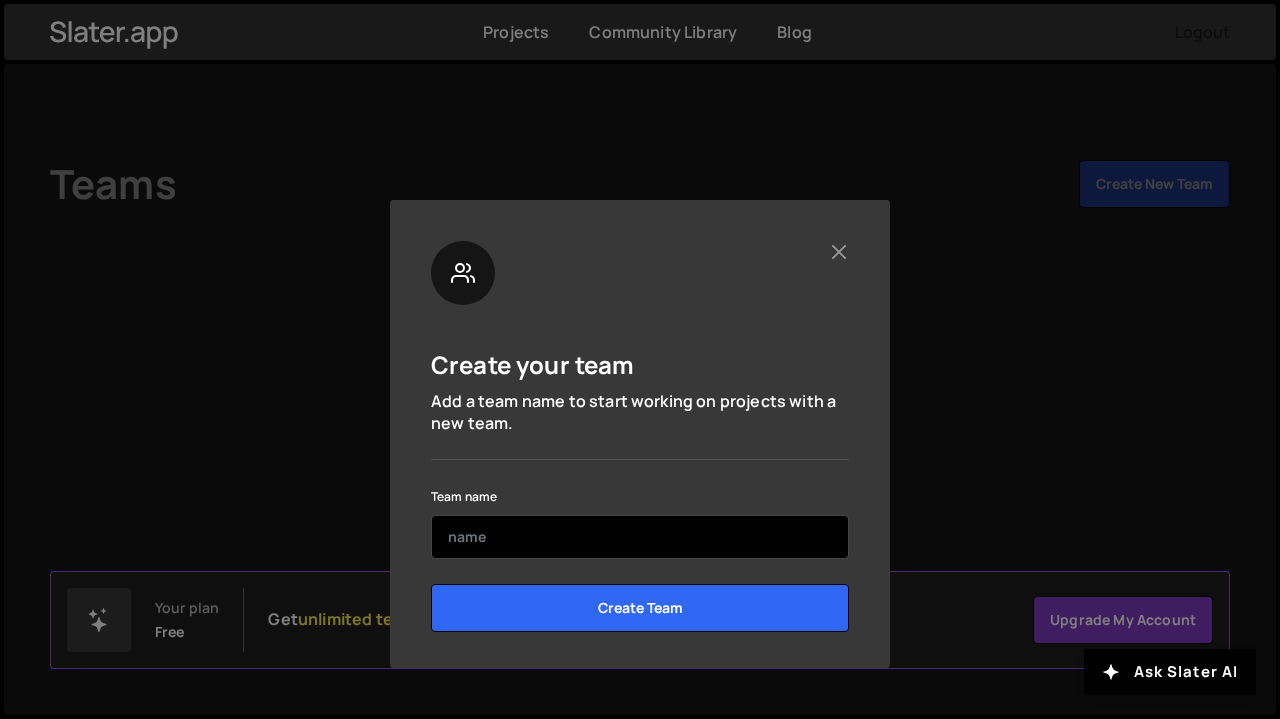 click at bounding box center (640, 537) 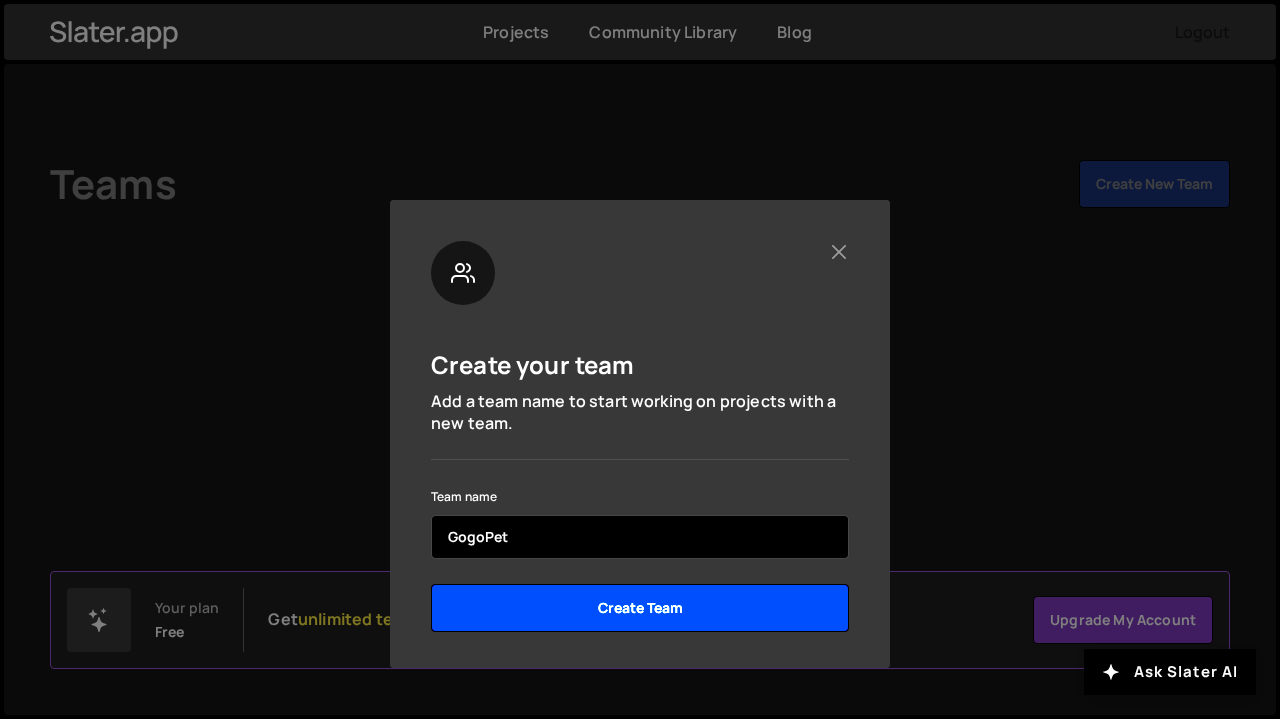 type on "GogoPet" 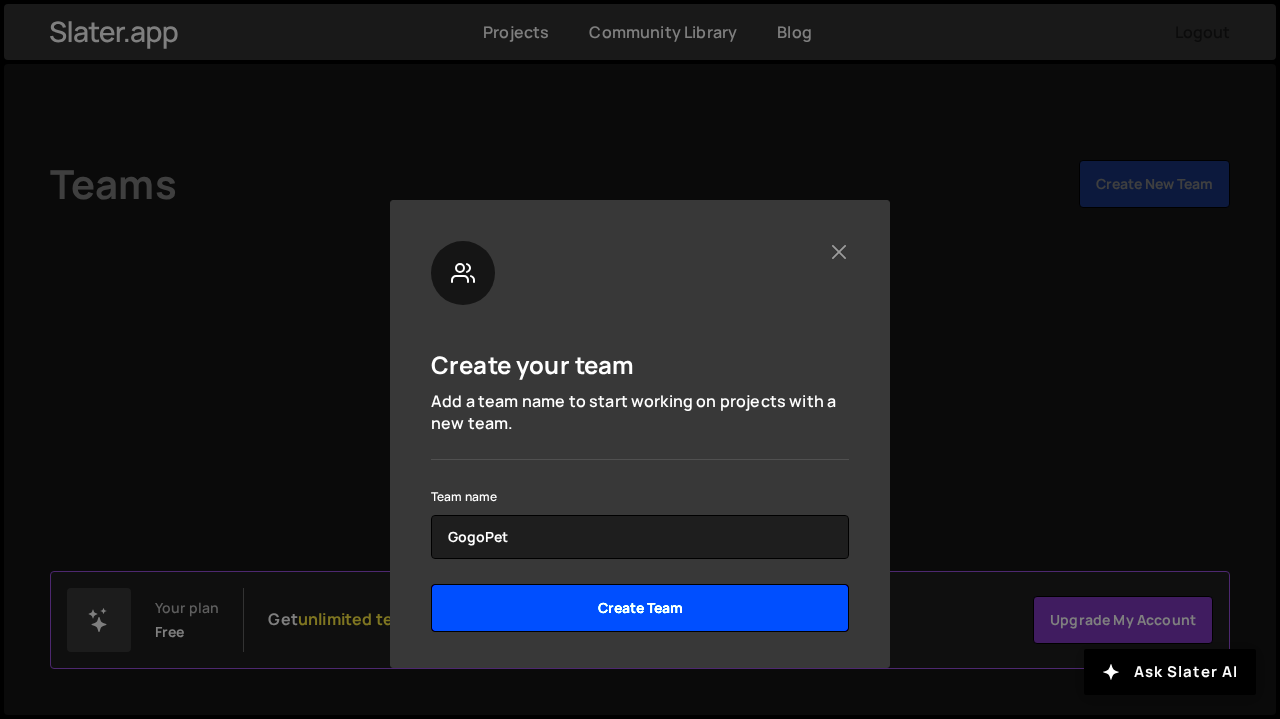 click on "Create Team" at bounding box center (640, 608) 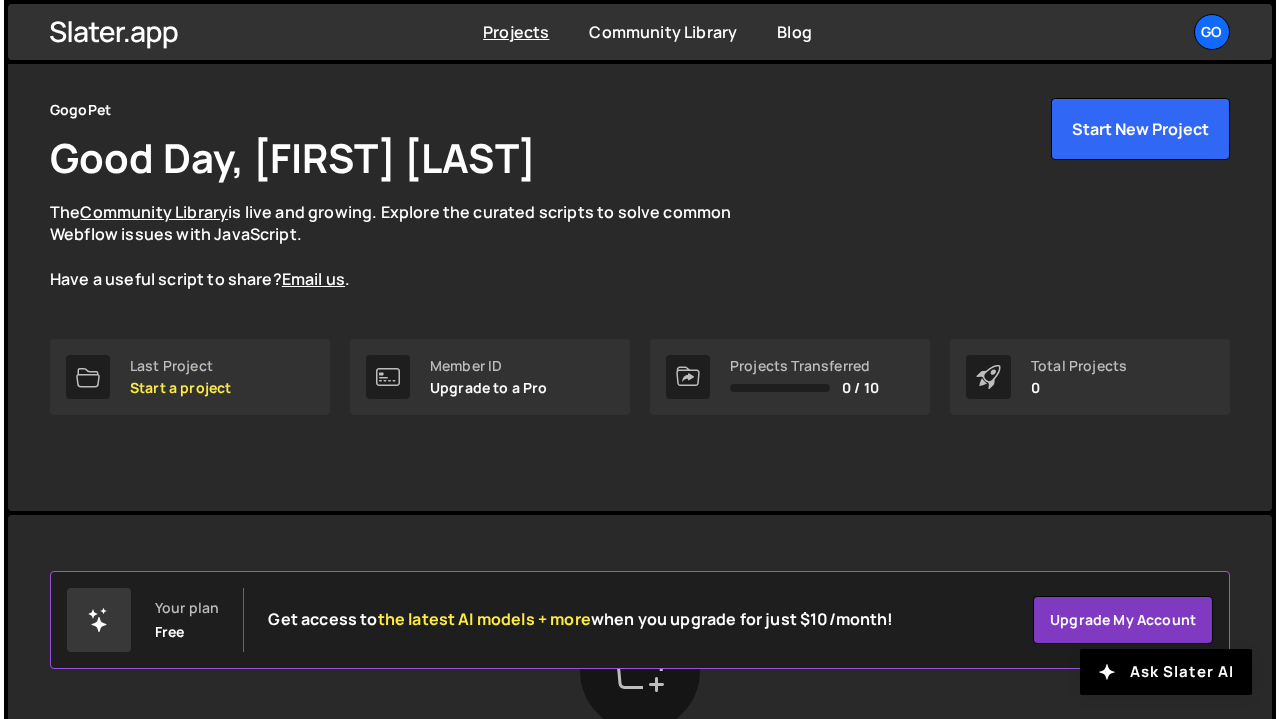 scroll, scrollTop: 64, scrollLeft: 0, axis: vertical 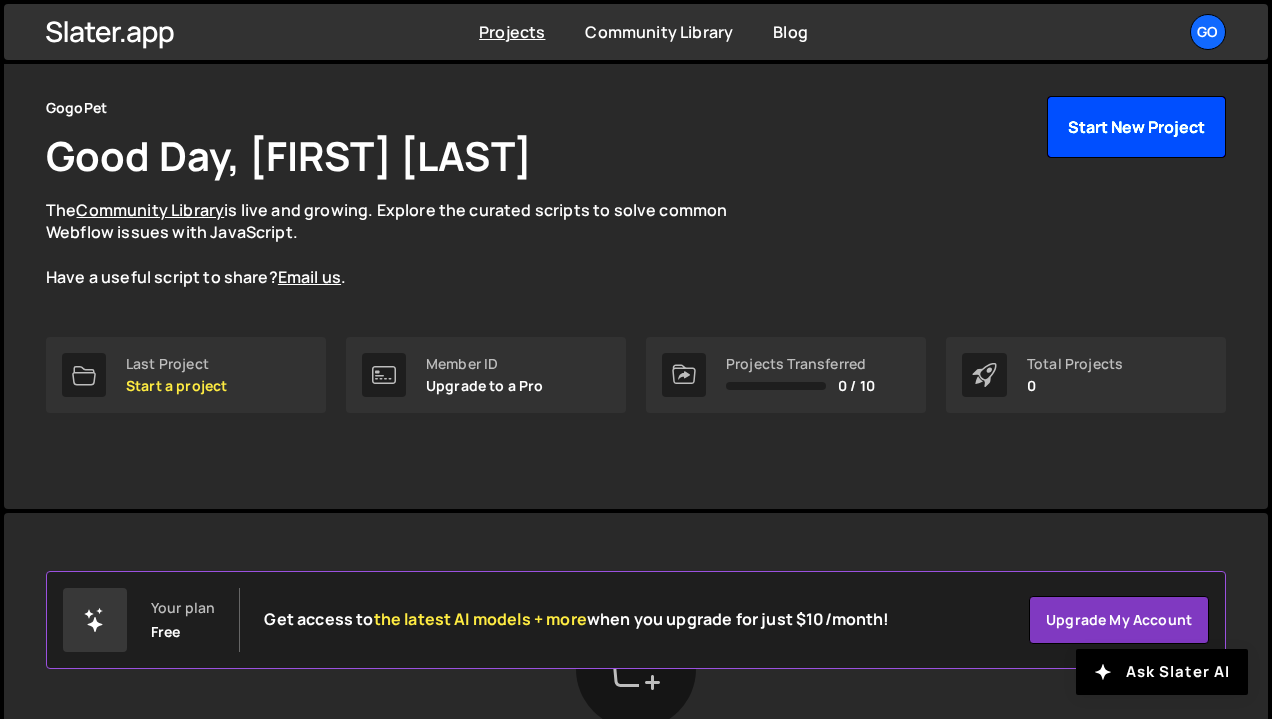 click on "Start New Project" at bounding box center (1136, 127) 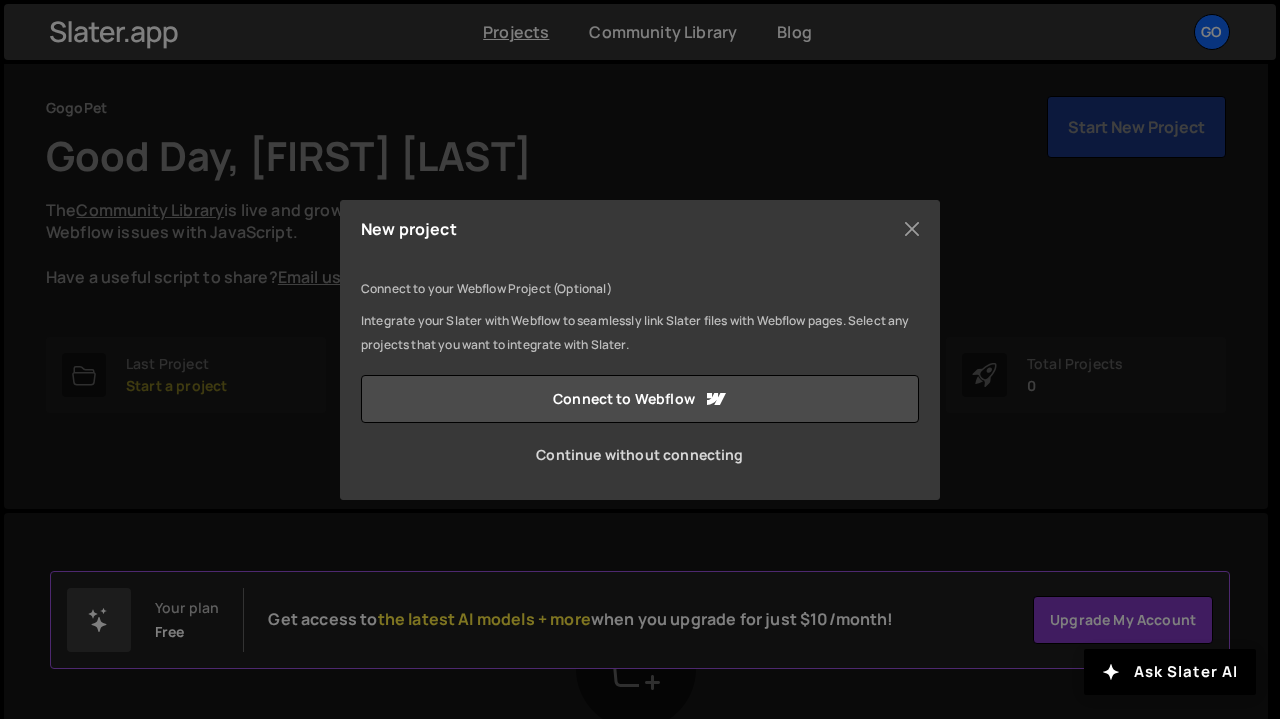 click on "Continue without connecting" at bounding box center [640, 455] 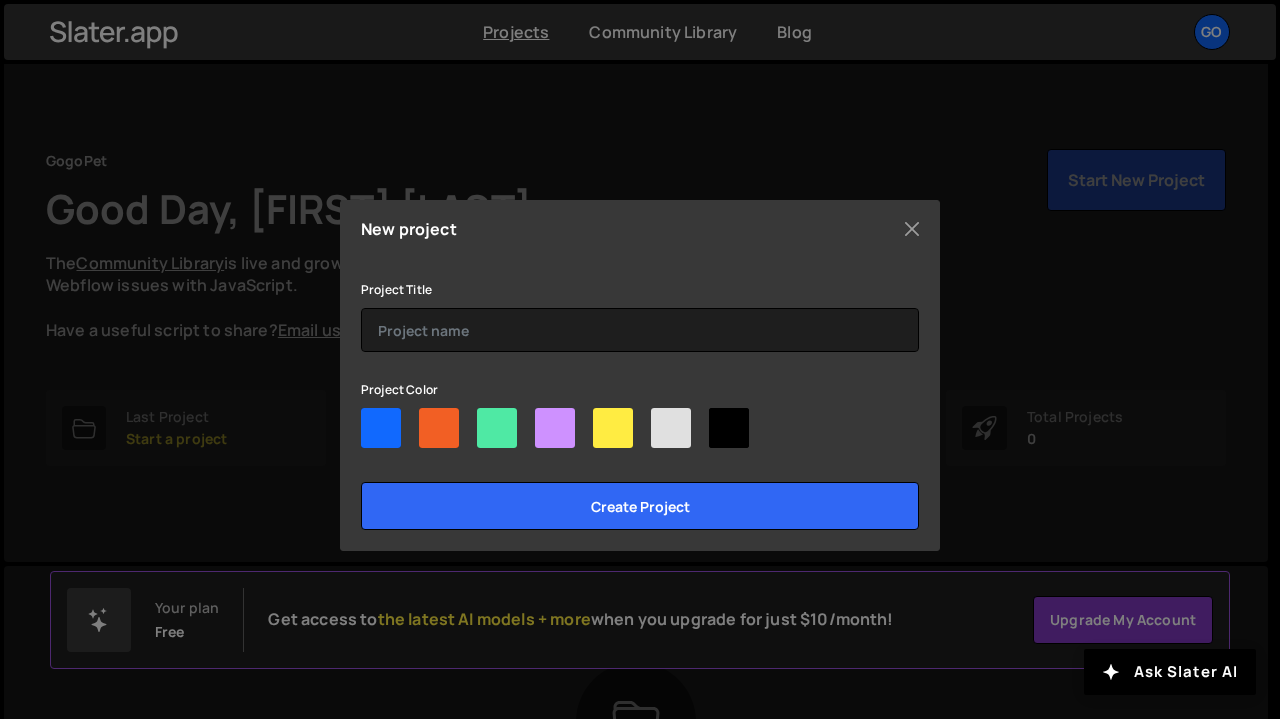 scroll, scrollTop: 0, scrollLeft: 0, axis: both 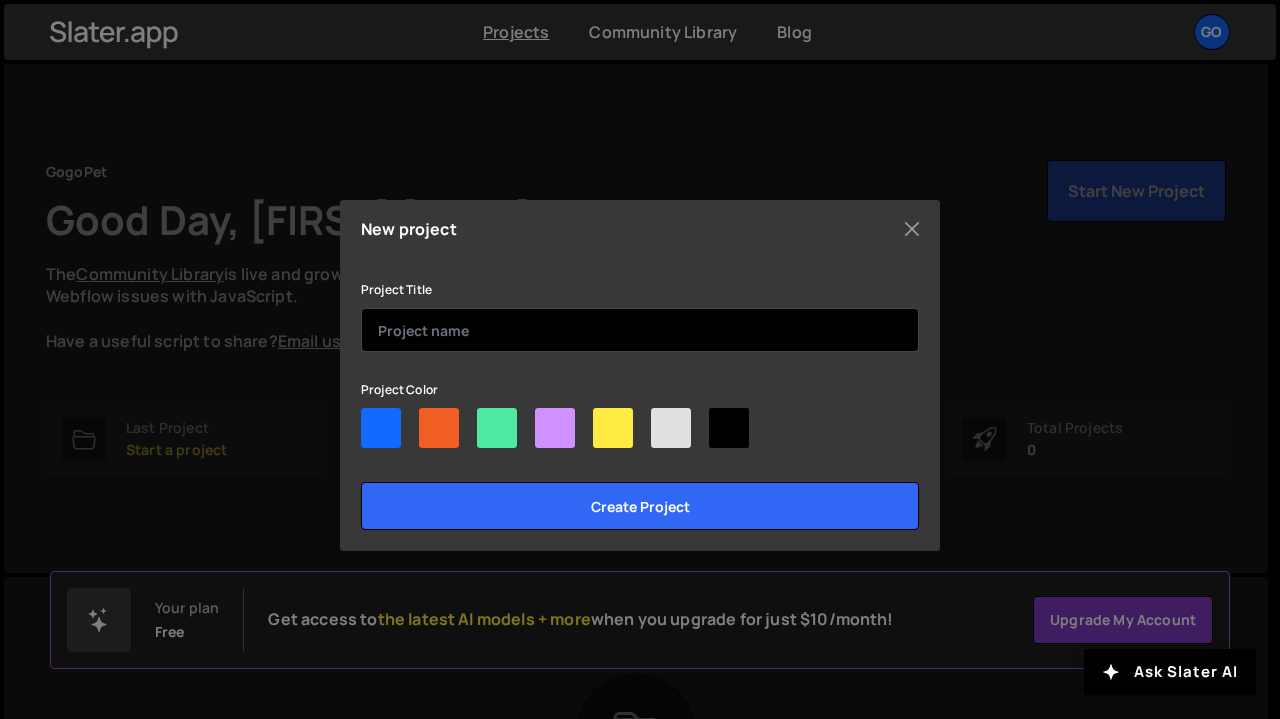 click at bounding box center (640, 330) 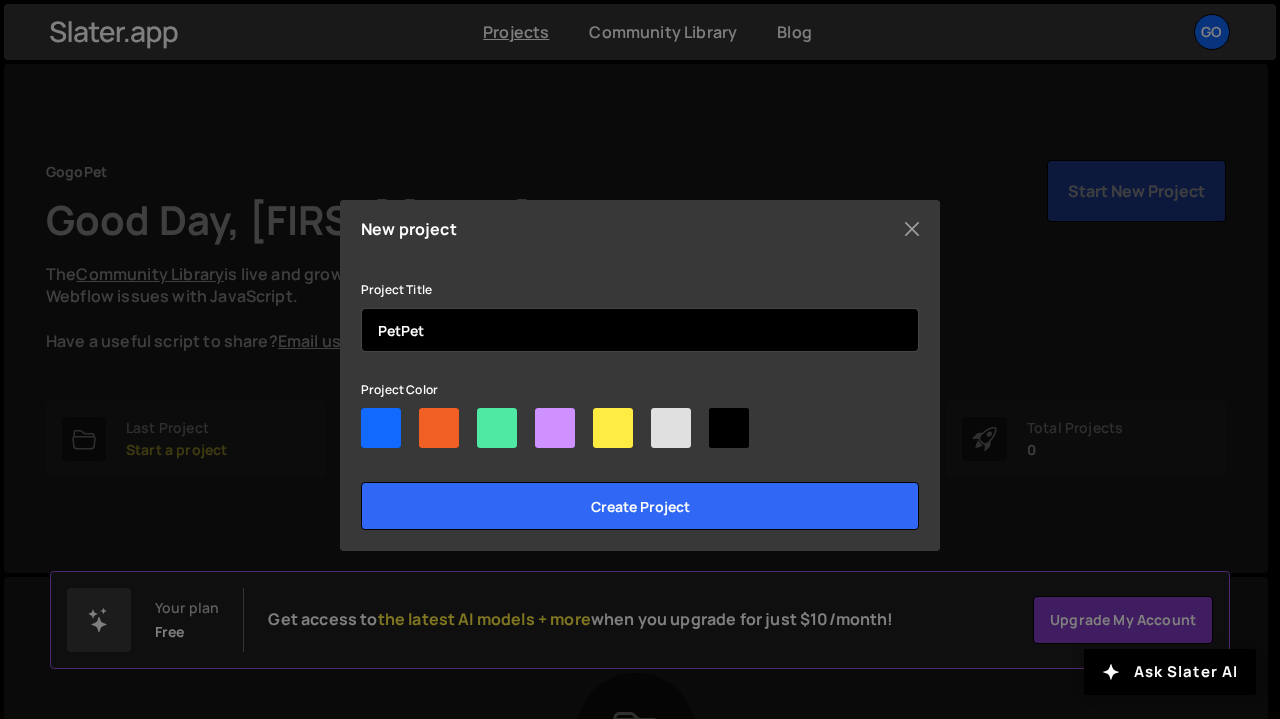 type on "PetPet" 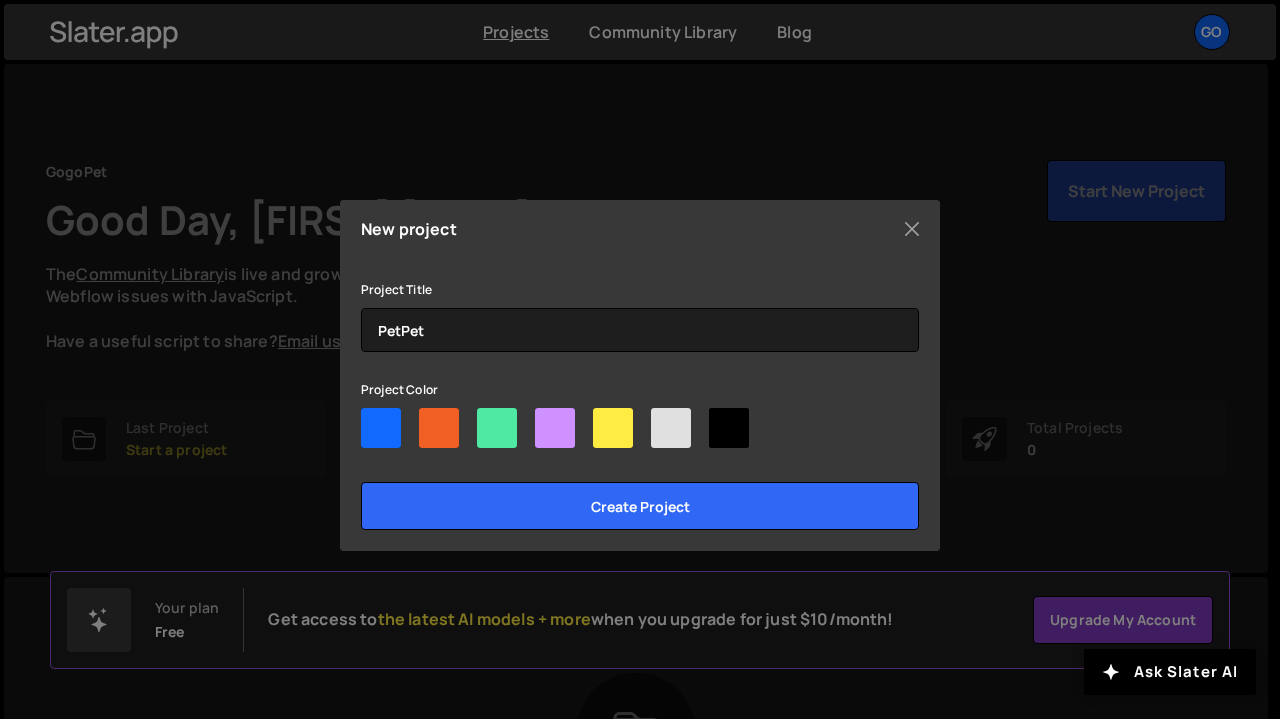 click at bounding box center [613, 428] 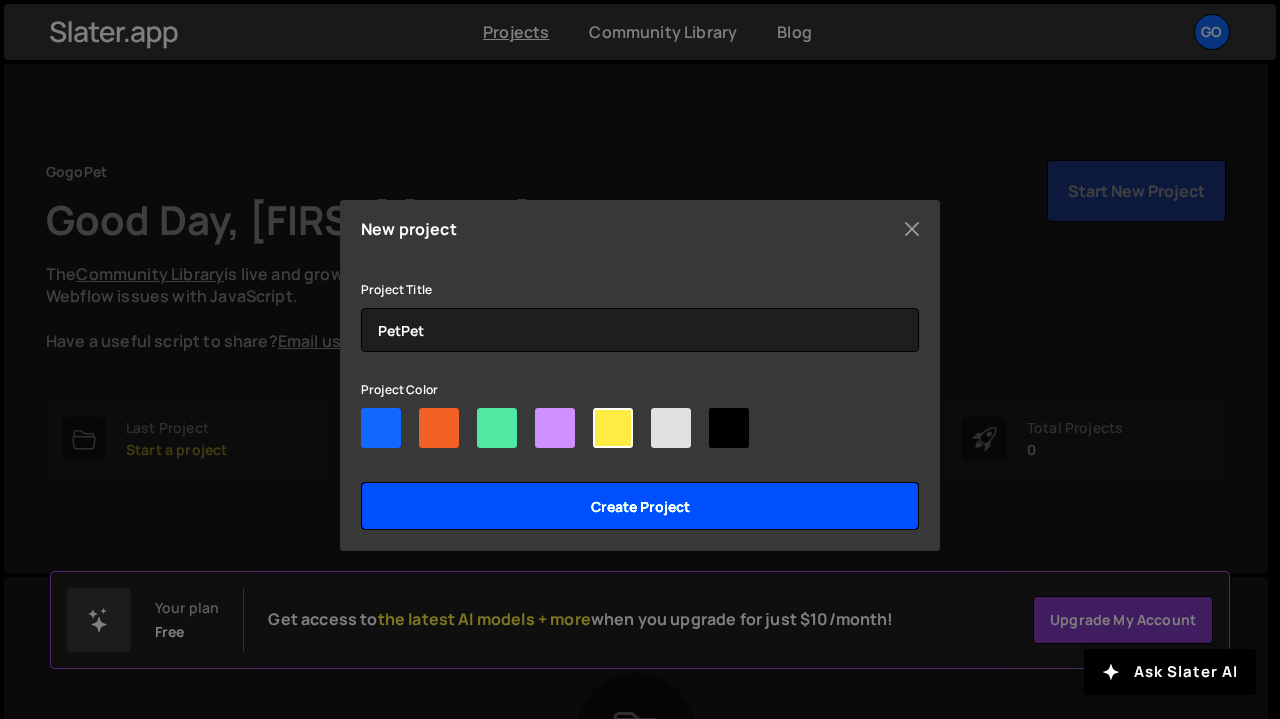 click on "Create project" at bounding box center [640, 506] 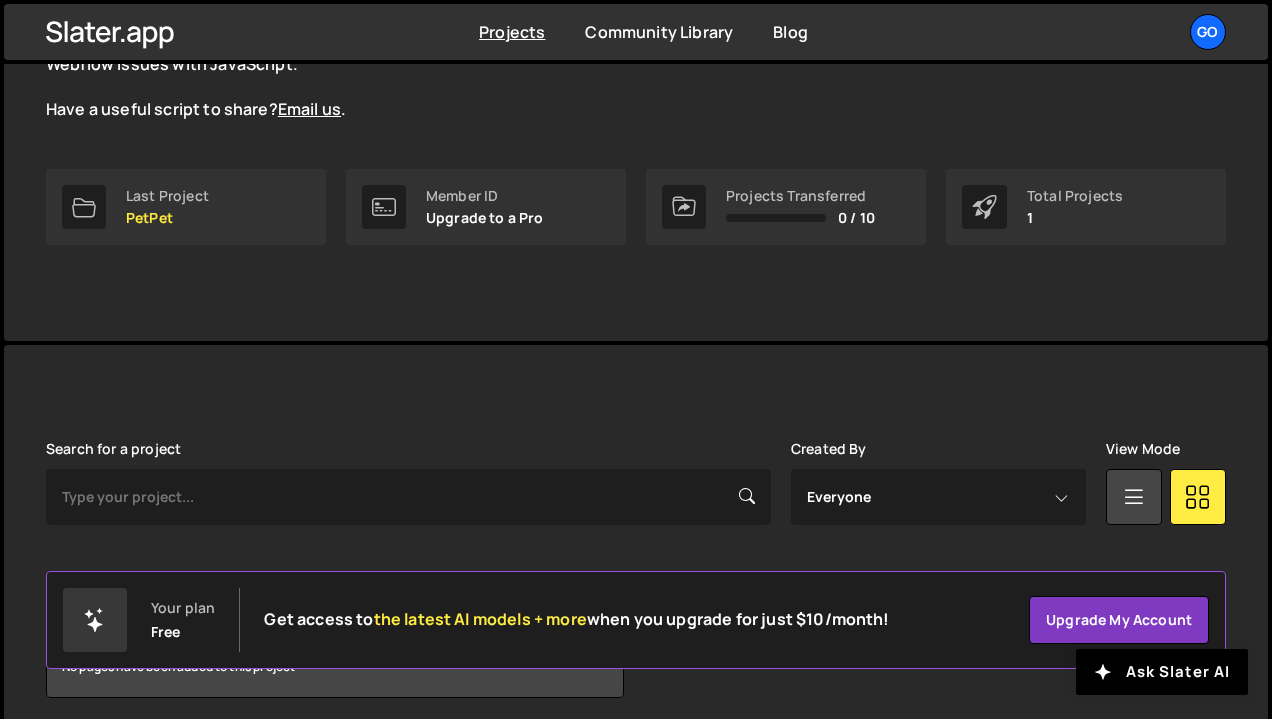 scroll, scrollTop: 308, scrollLeft: 0, axis: vertical 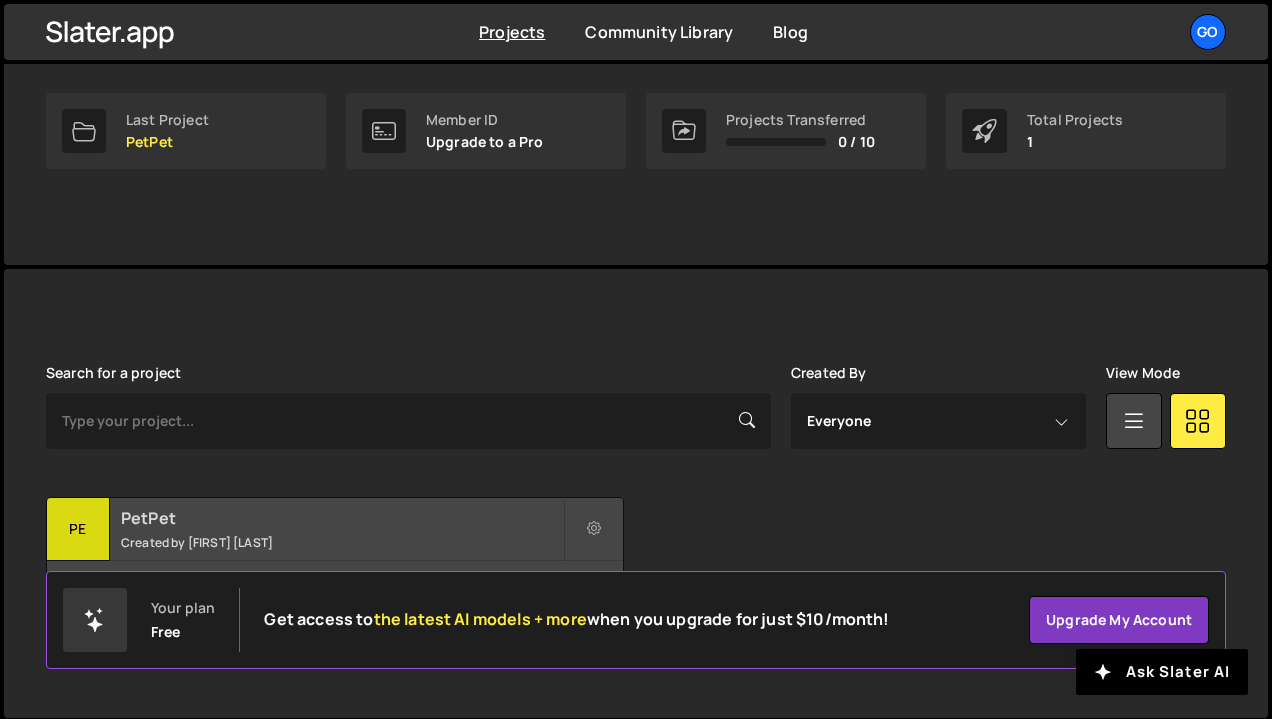 click on "Created by [FIRST] [LAST]" at bounding box center [342, 542] 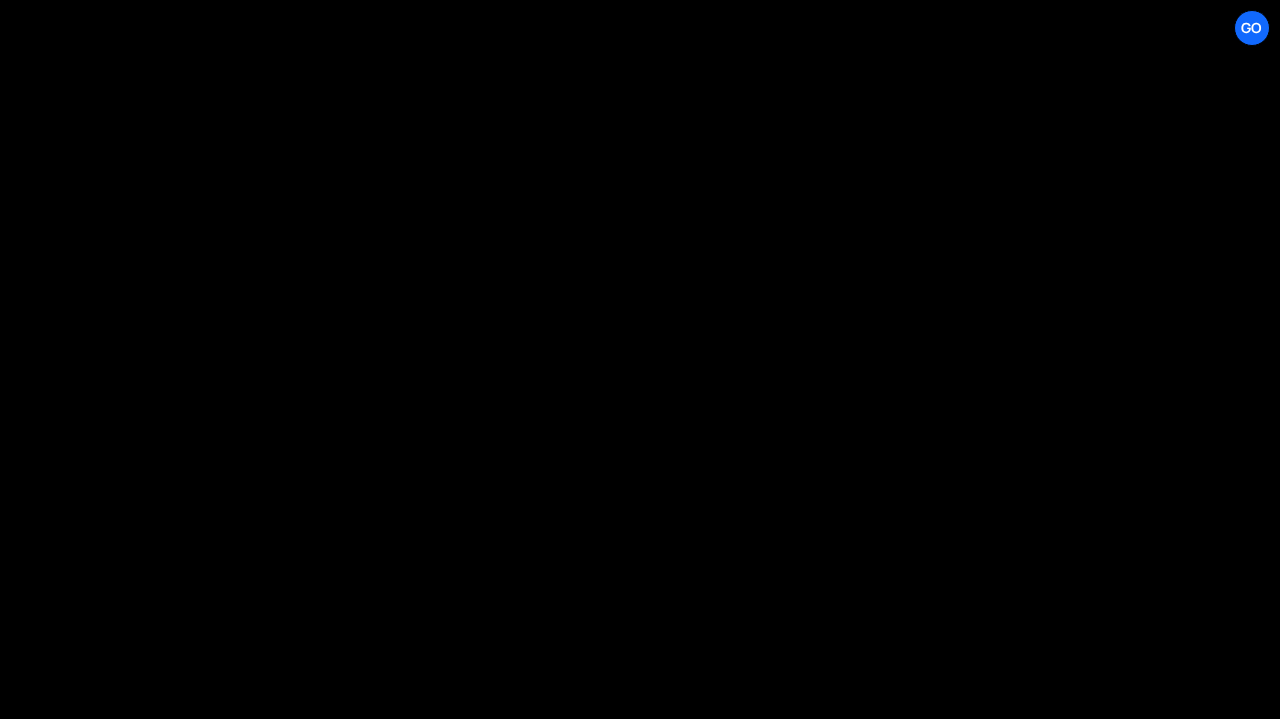scroll, scrollTop: 0, scrollLeft: 0, axis: both 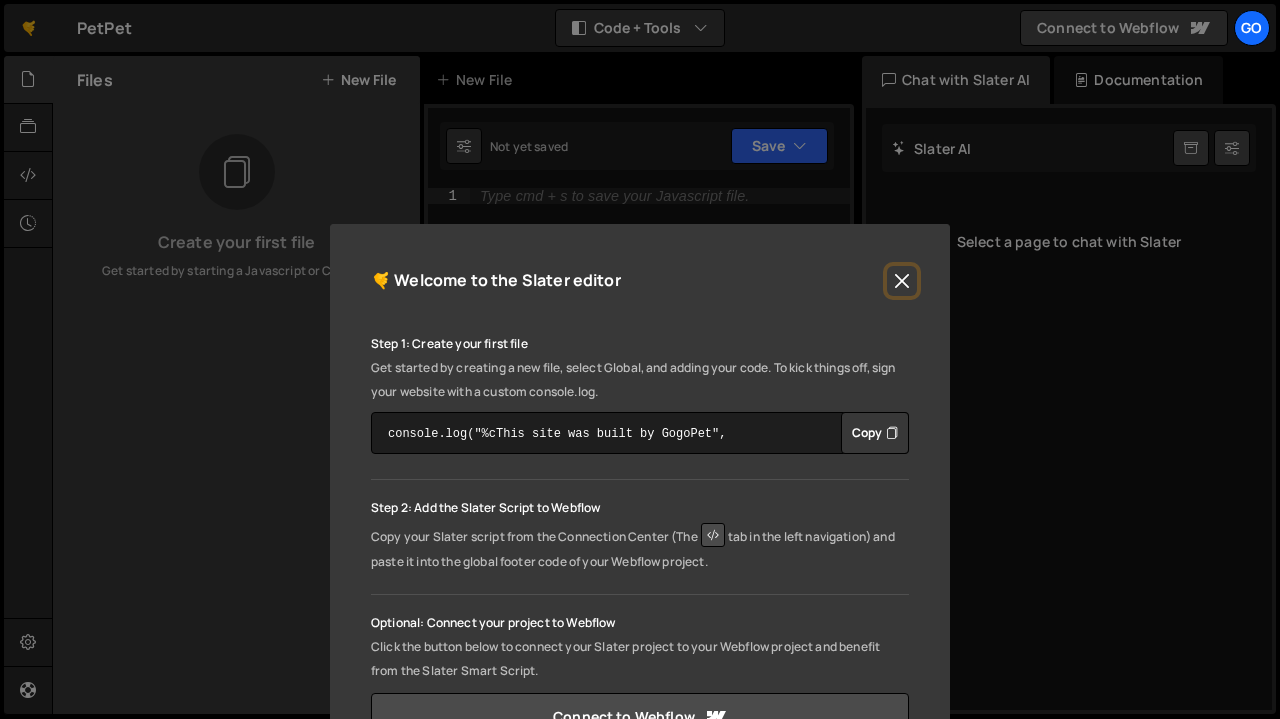 click at bounding box center (902, 281) 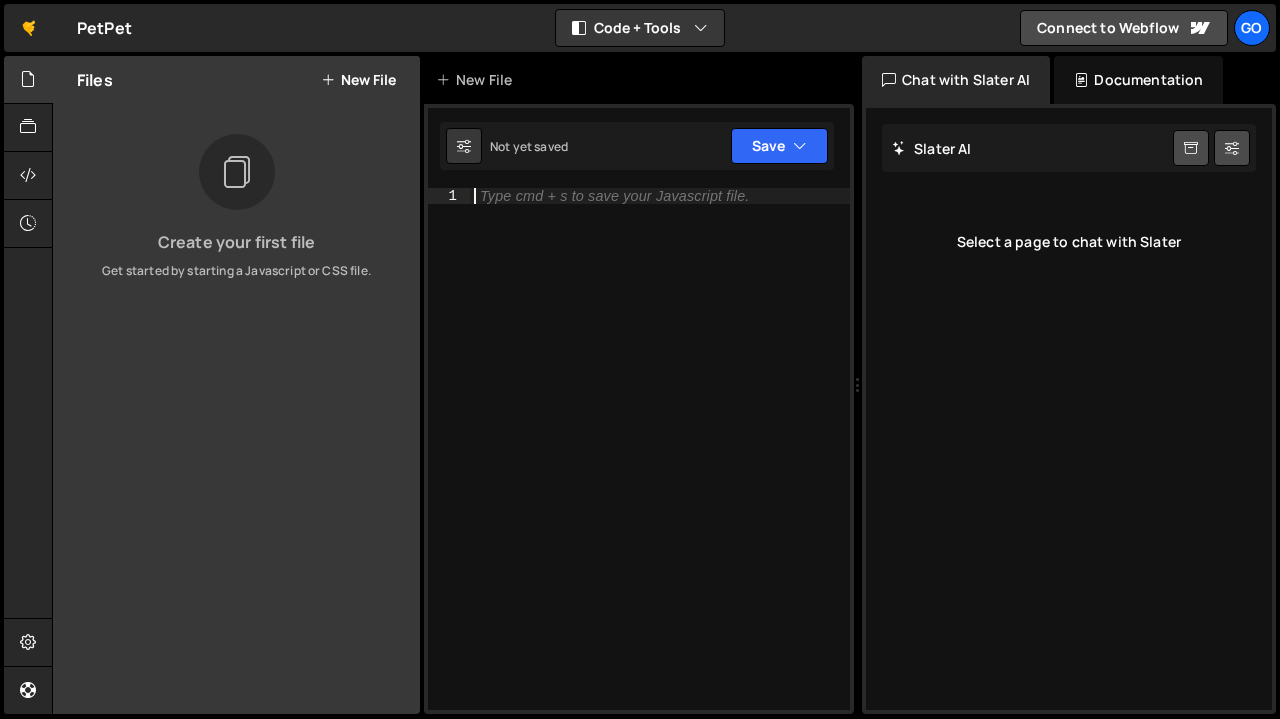 click on "Type cmd + s to save your Javascript file." at bounding box center [614, 196] 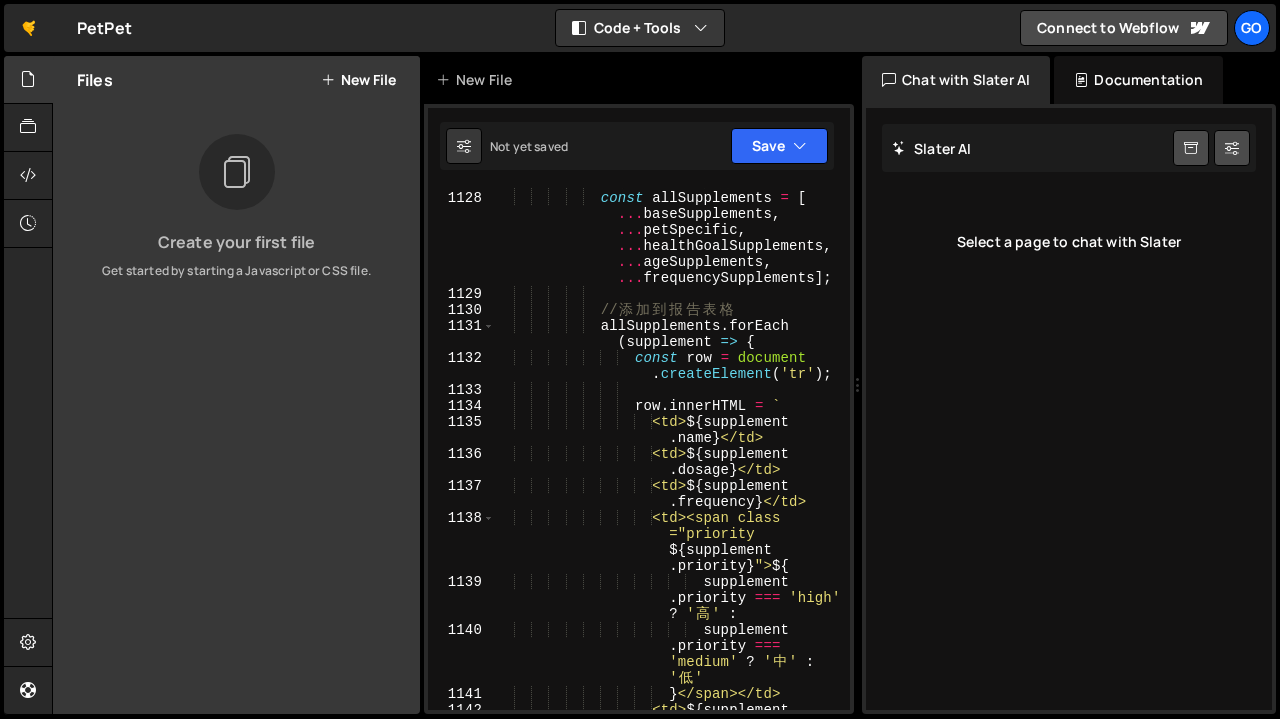 scroll, scrollTop: 26478, scrollLeft: 0, axis: vertical 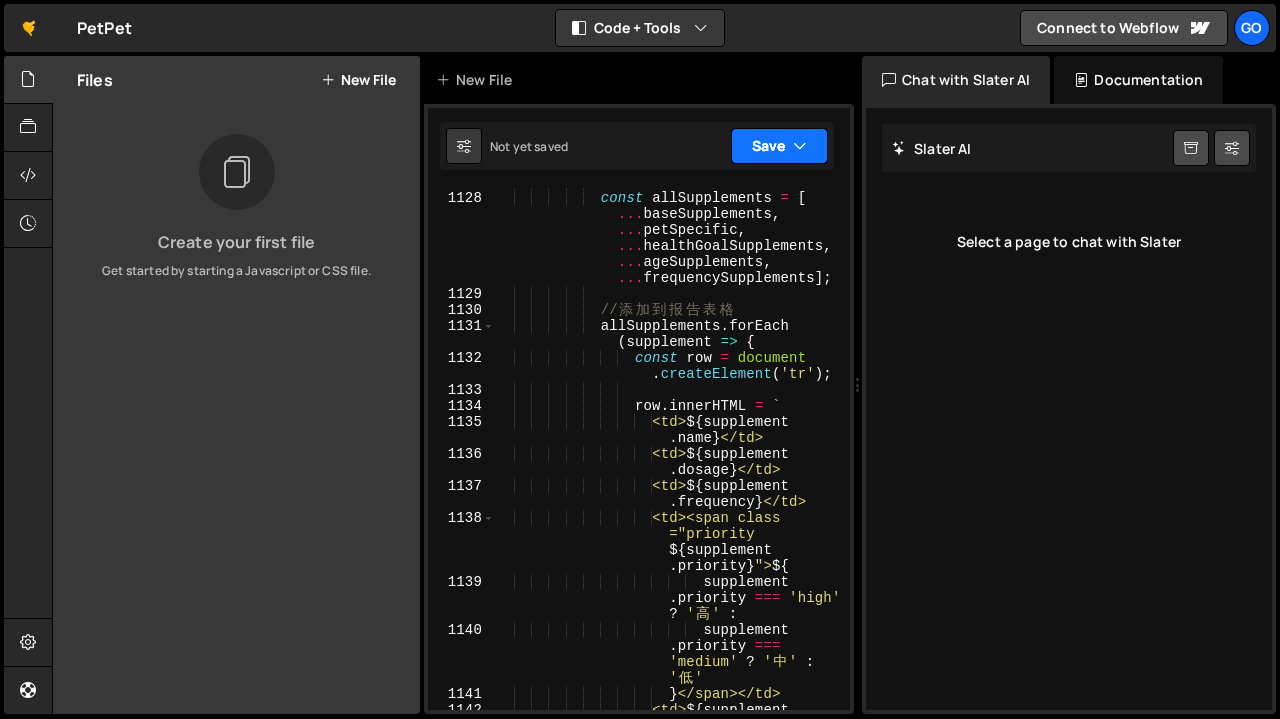 click on "Save" at bounding box center [779, 146] 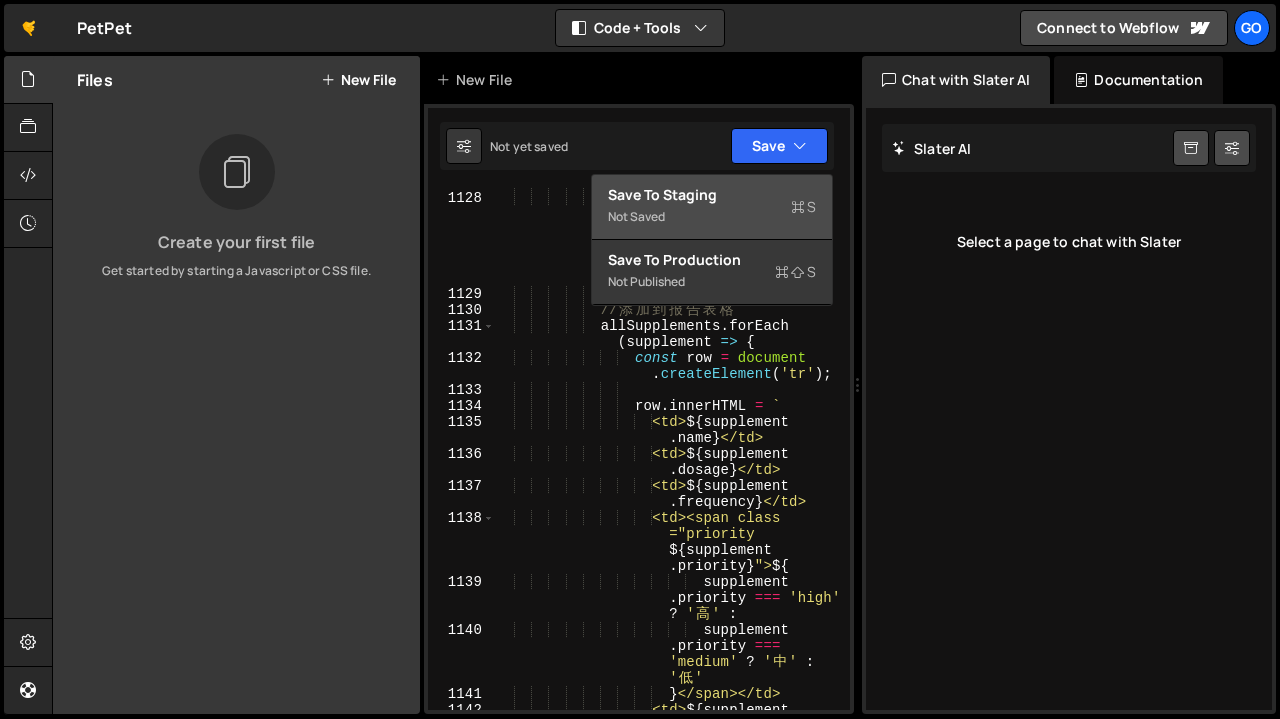 click on "Not saved" at bounding box center (712, 217) 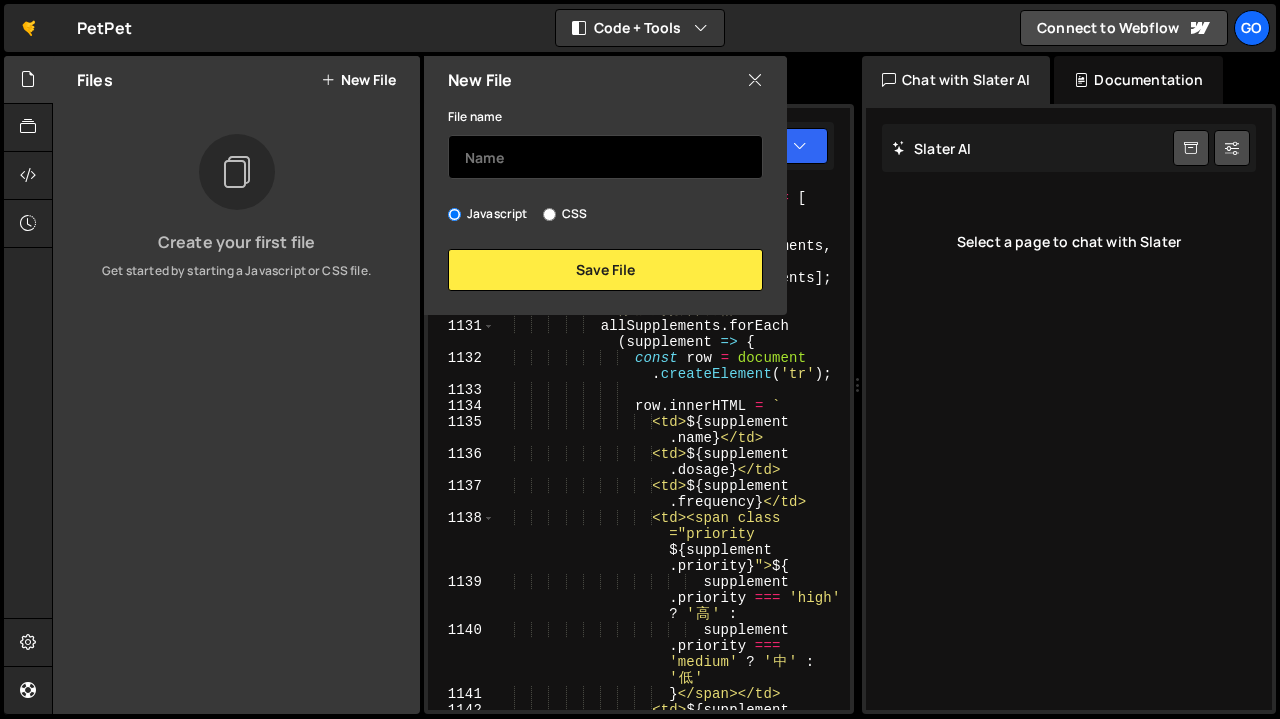 click at bounding box center [605, 157] 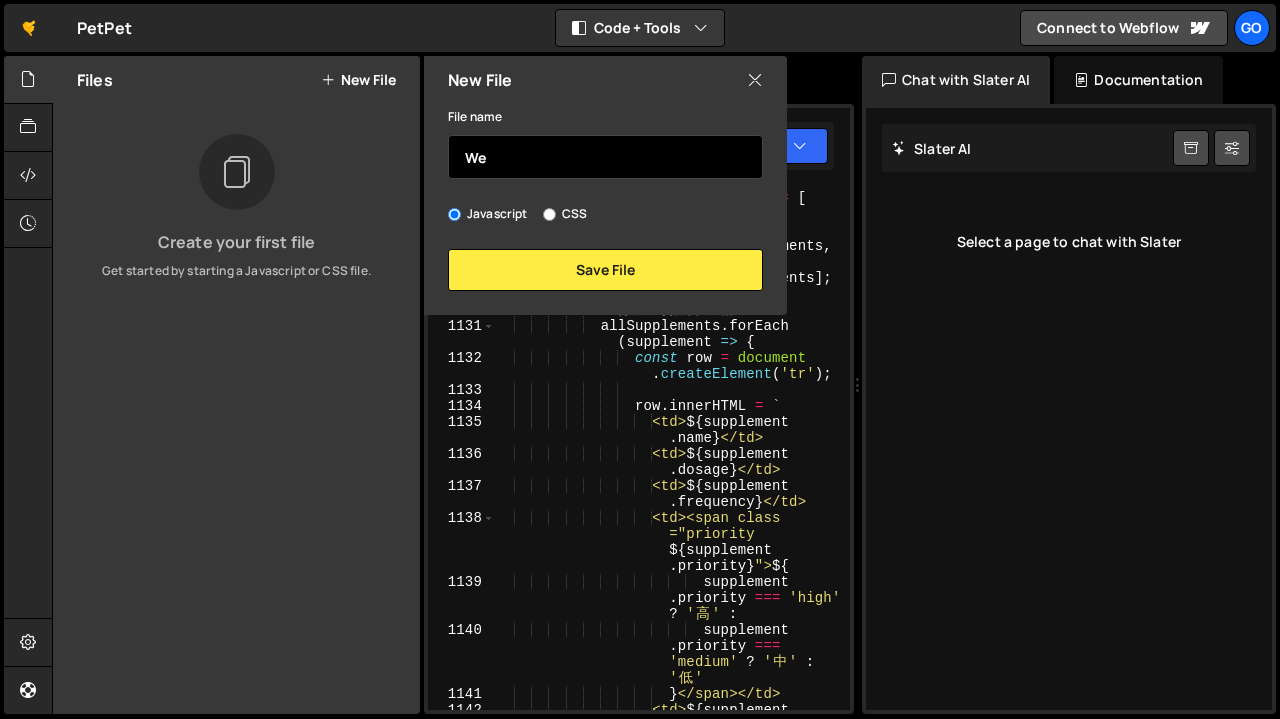 type on "W" 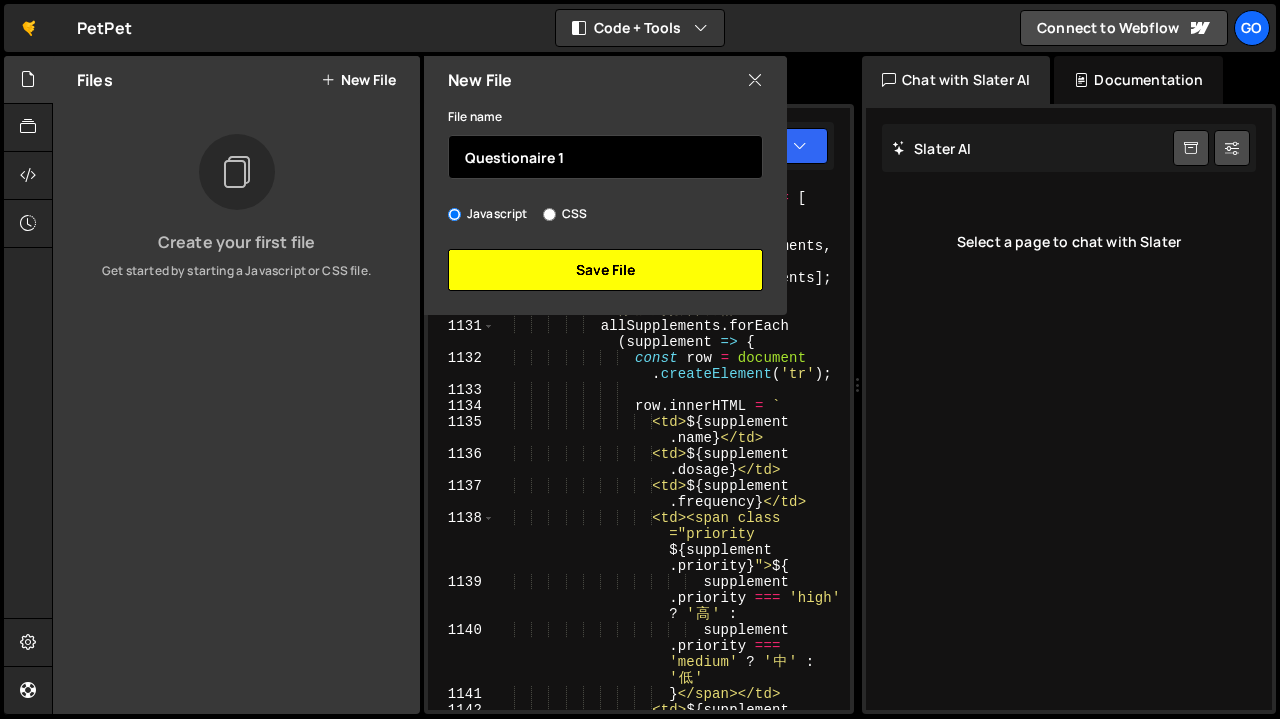 type on "Questionaire 1" 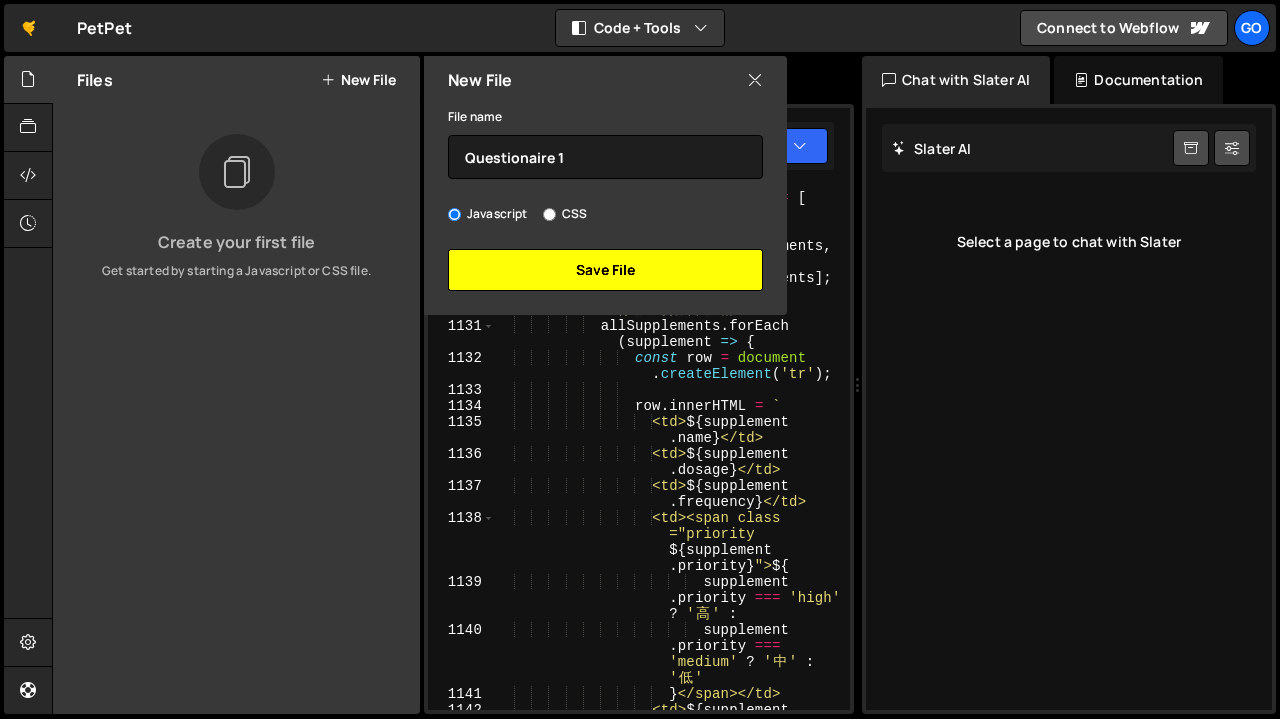 click on "Save File" at bounding box center [605, 270] 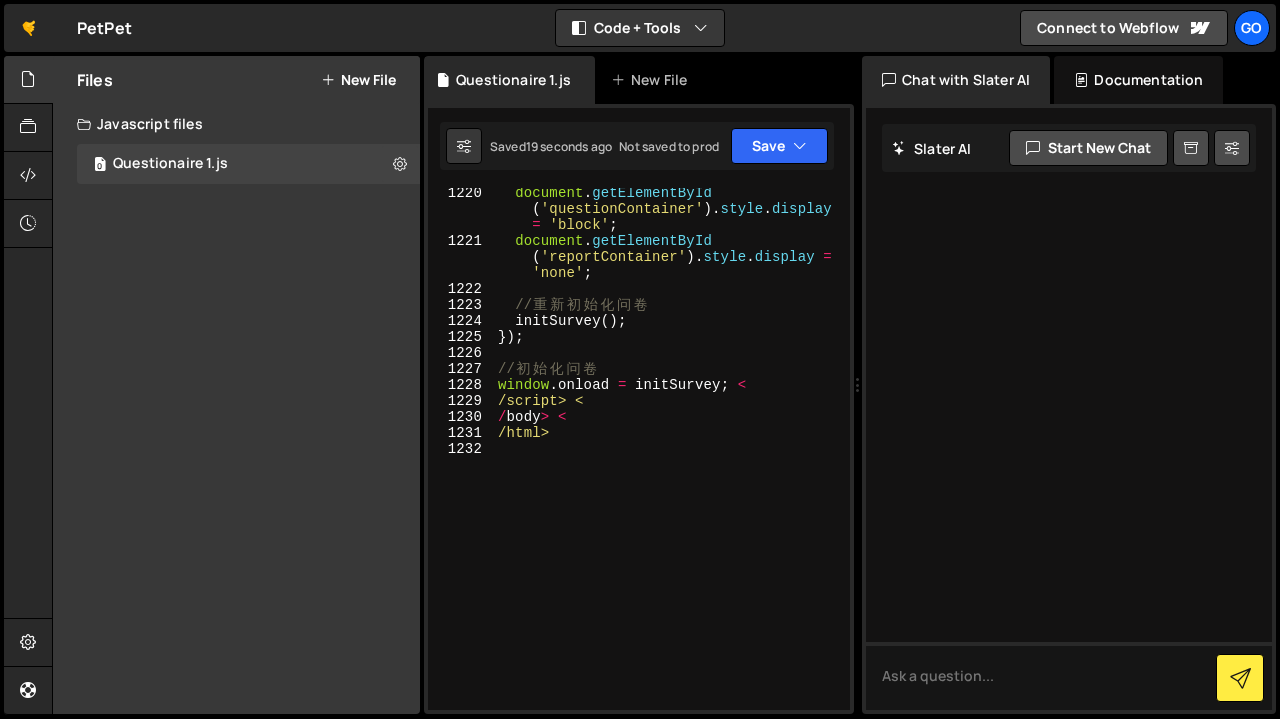 scroll, scrollTop: 23331, scrollLeft: 0, axis: vertical 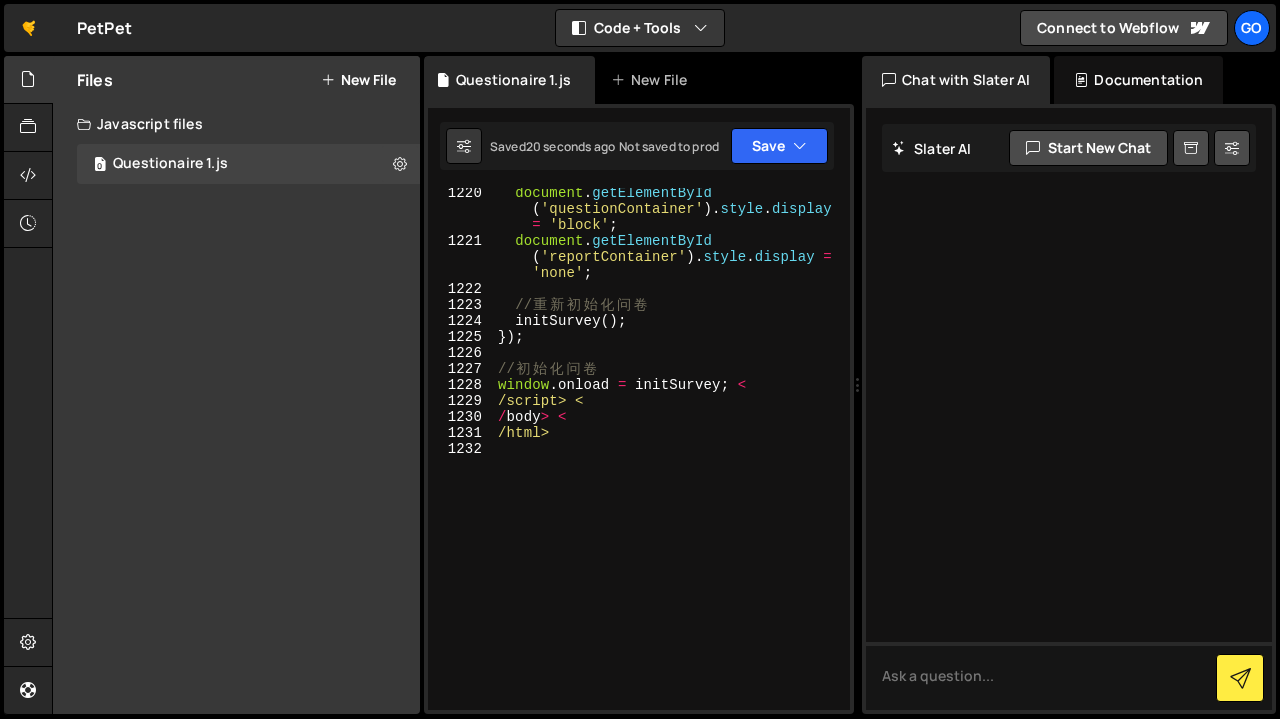 click on "initSurvey document . getElementById      ( 'questionContainer' ) . style . display        =   'block' ;    document . getElementById      ( 'reportContainer' ) . style . display   =        'none' ;    //  重 新 初 始 化 问 卷    initSurvey ( ) ; }) ; //  初 始 化 问 卷 window . onload   =   initSurvey ;   < /script> < / body >   < /html>" at bounding box center (668, 478) 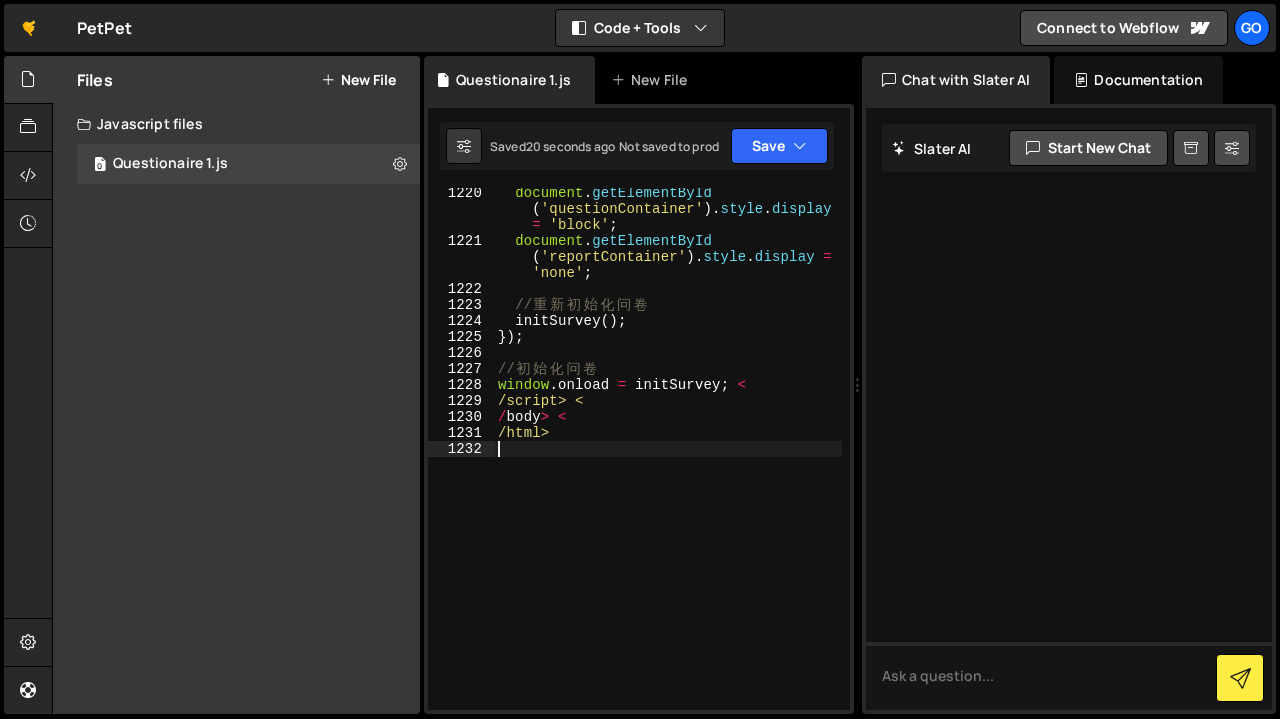 type 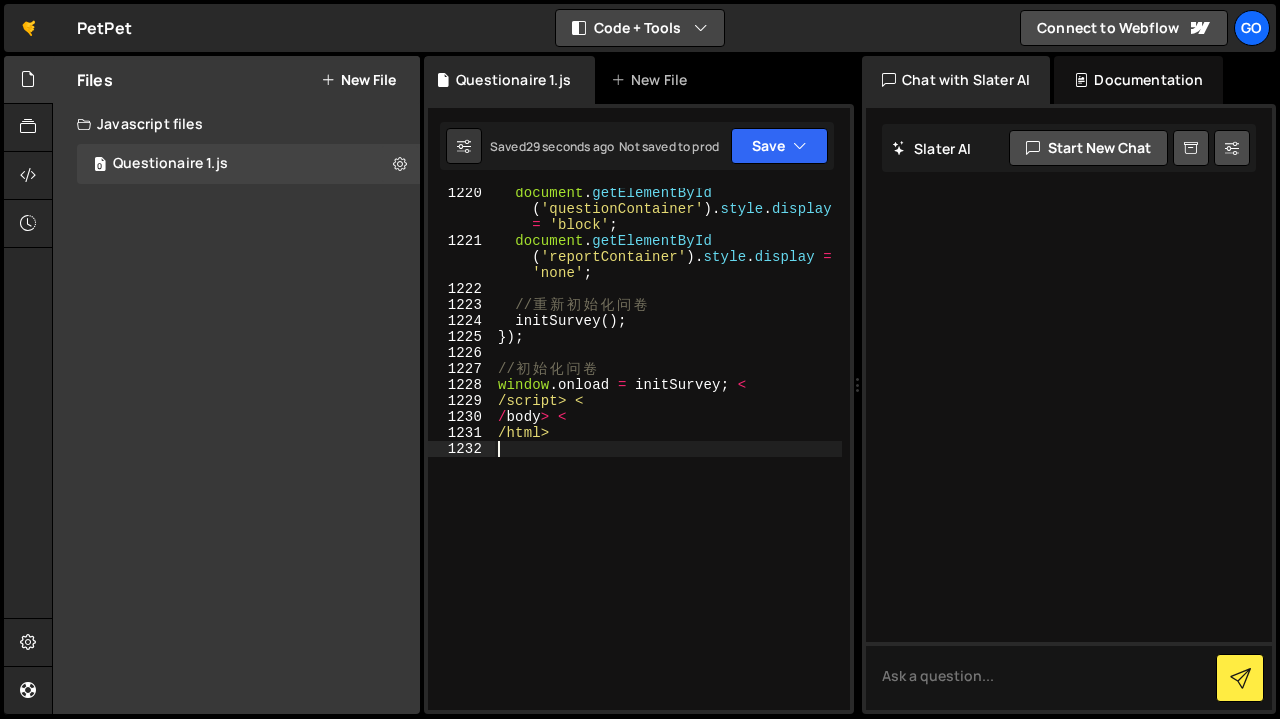 click on "Code + Tools" at bounding box center [640, 28] 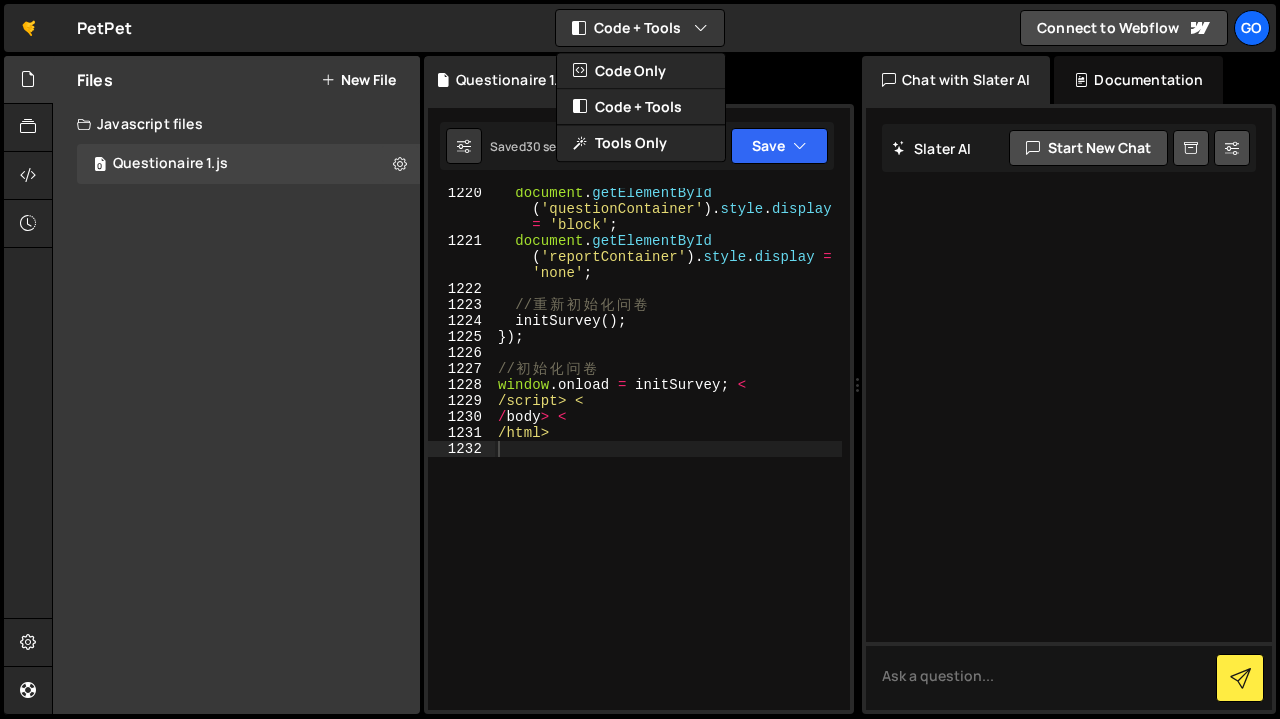 click on "🤙
PetPet
⚠️ Code is being edited in another browser
Code + Tools
Code Only
Code + Tools
Tools Only
Connect to Webflow" at bounding box center [640, 28] 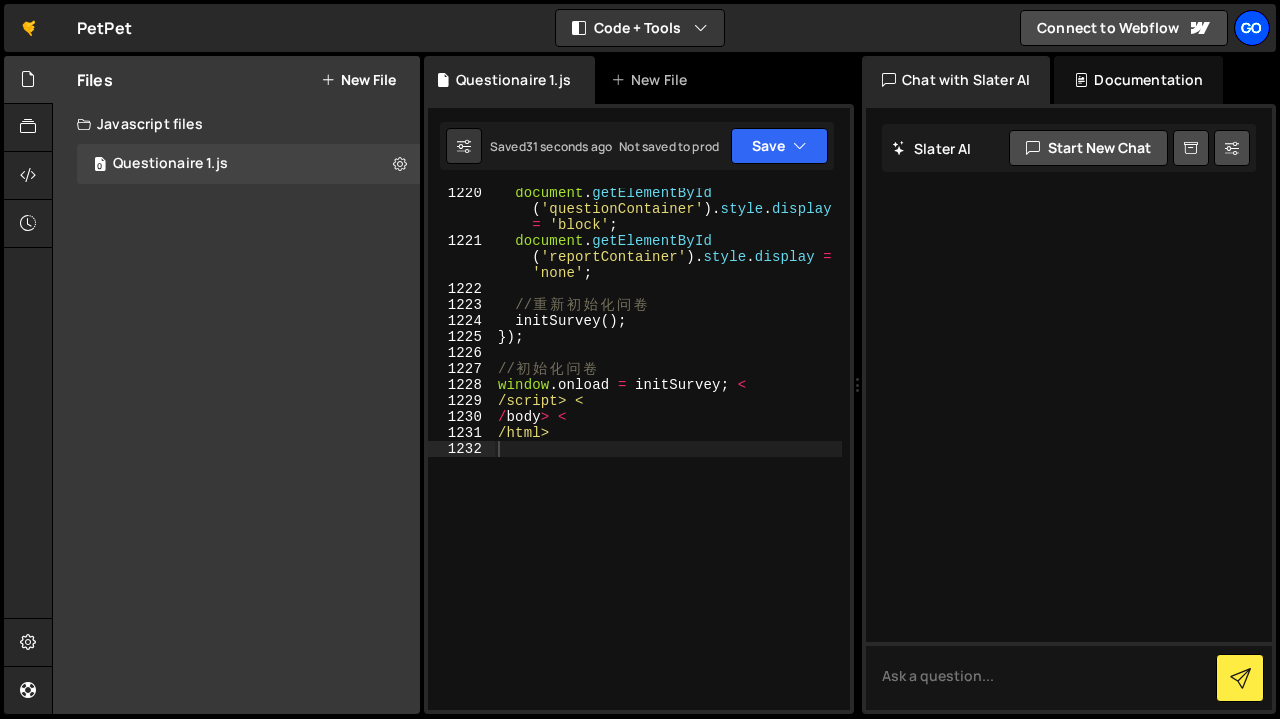 click on "Go" at bounding box center (1252, 28) 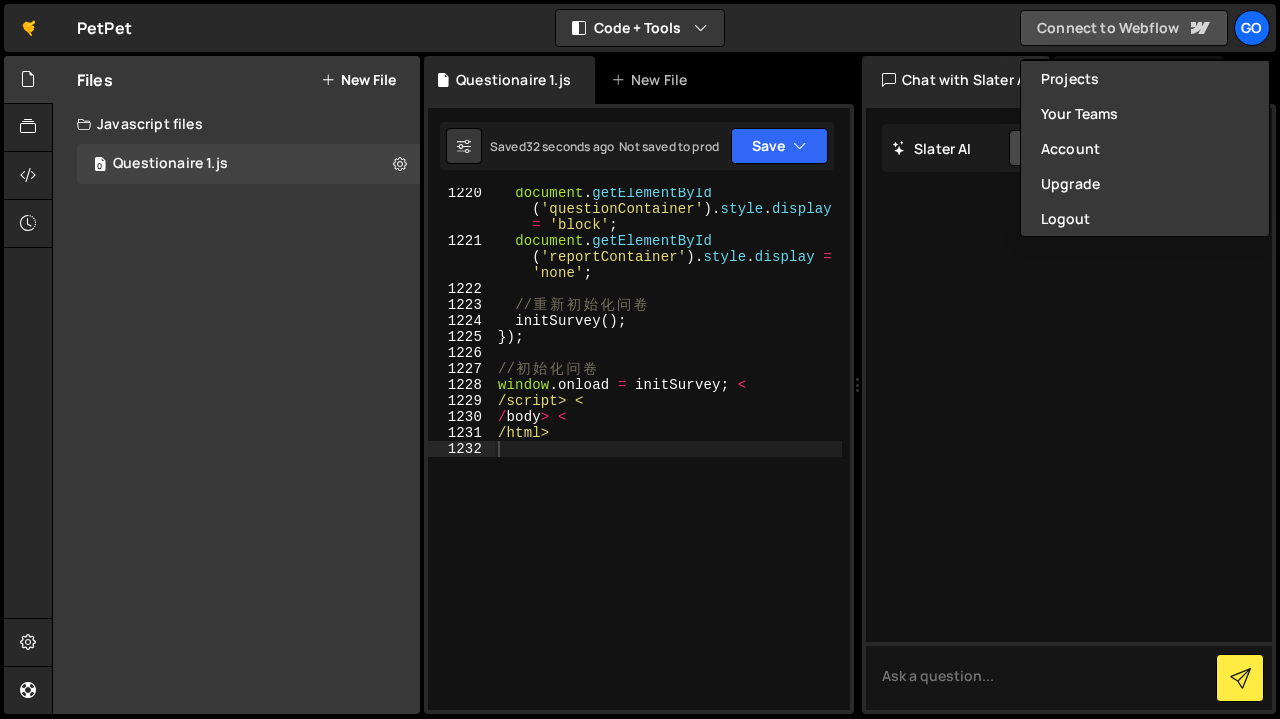 click 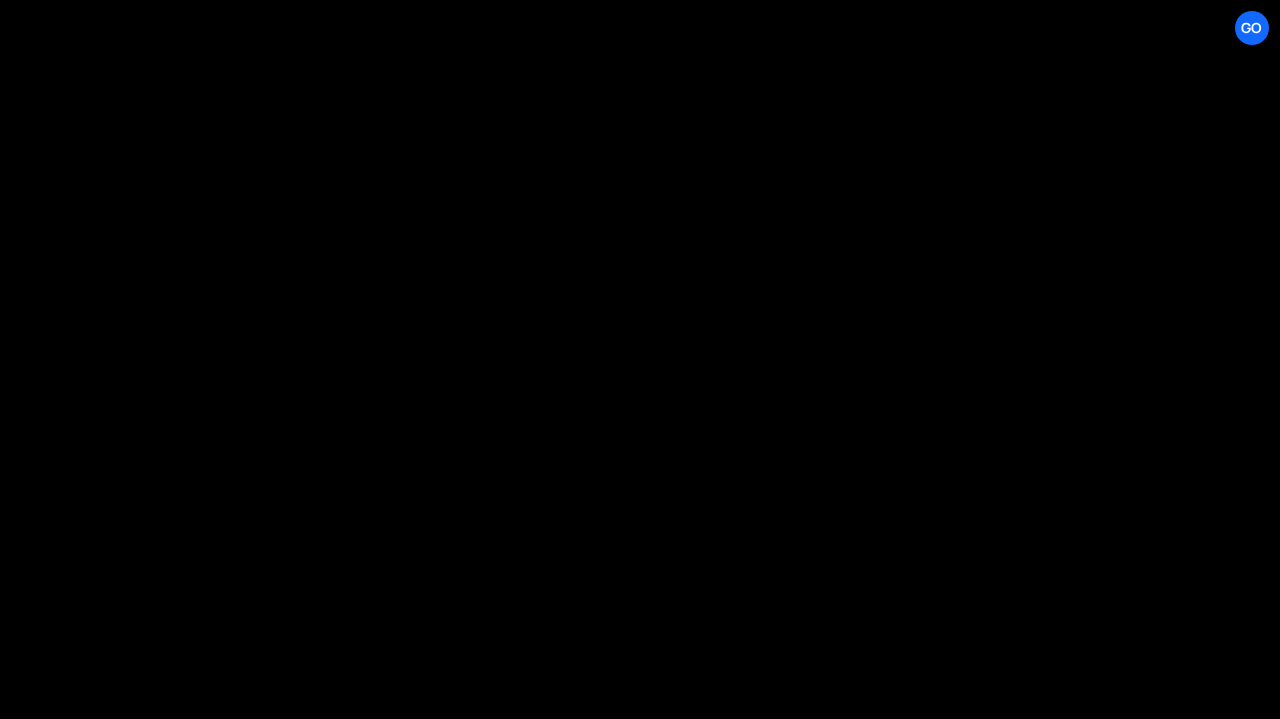 scroll, scrollTop: 0, scrollLeft: 0, axis: both 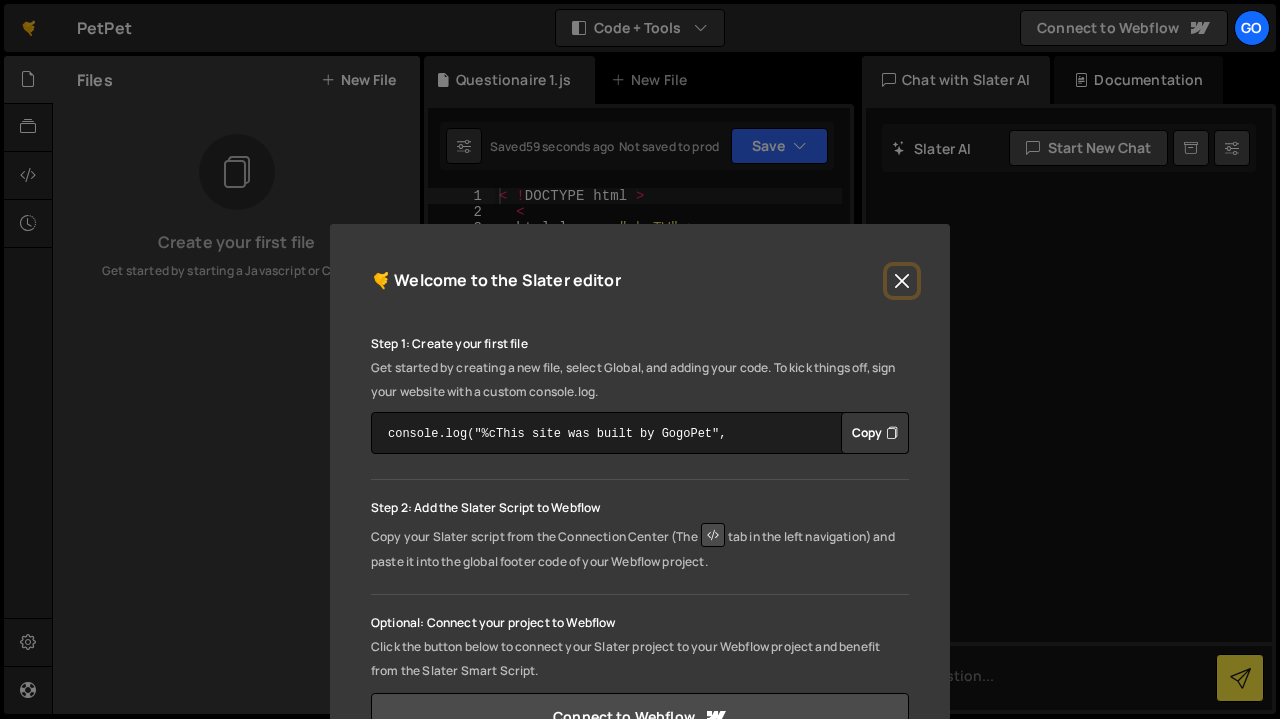 click at bounding box center [902, 281] 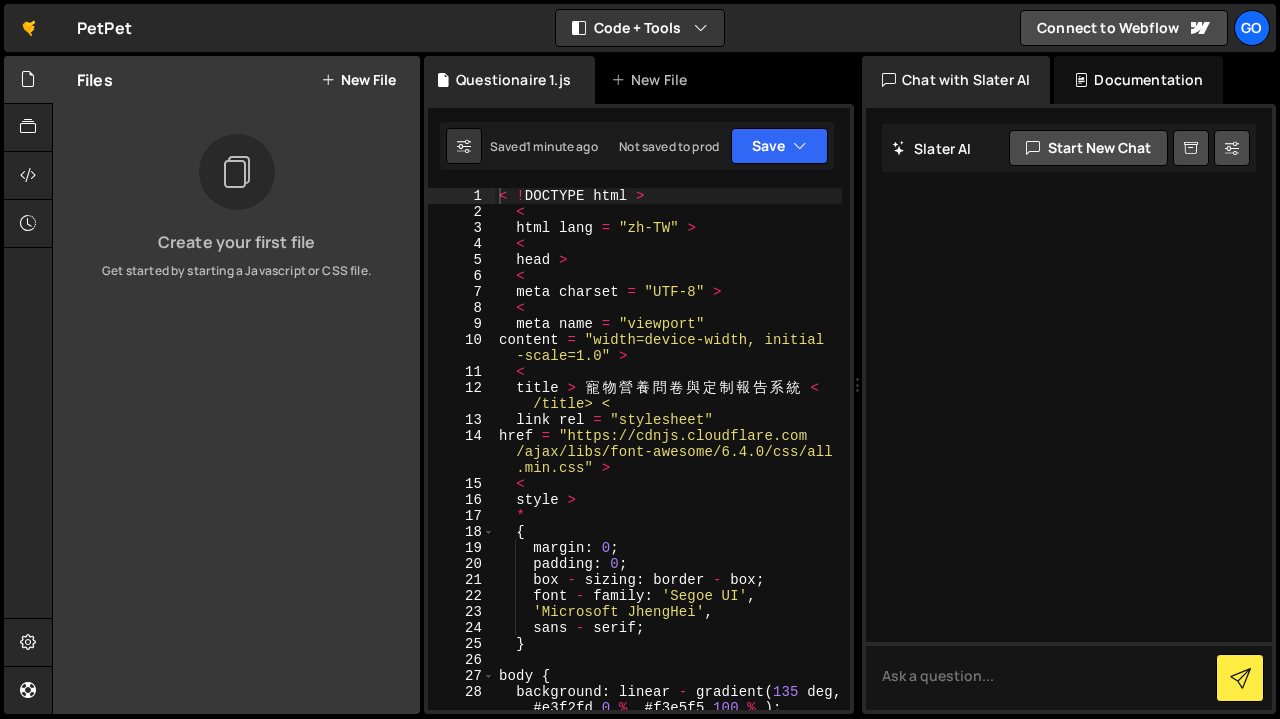 click on "Documentation" at bounding box center [1138, 80] 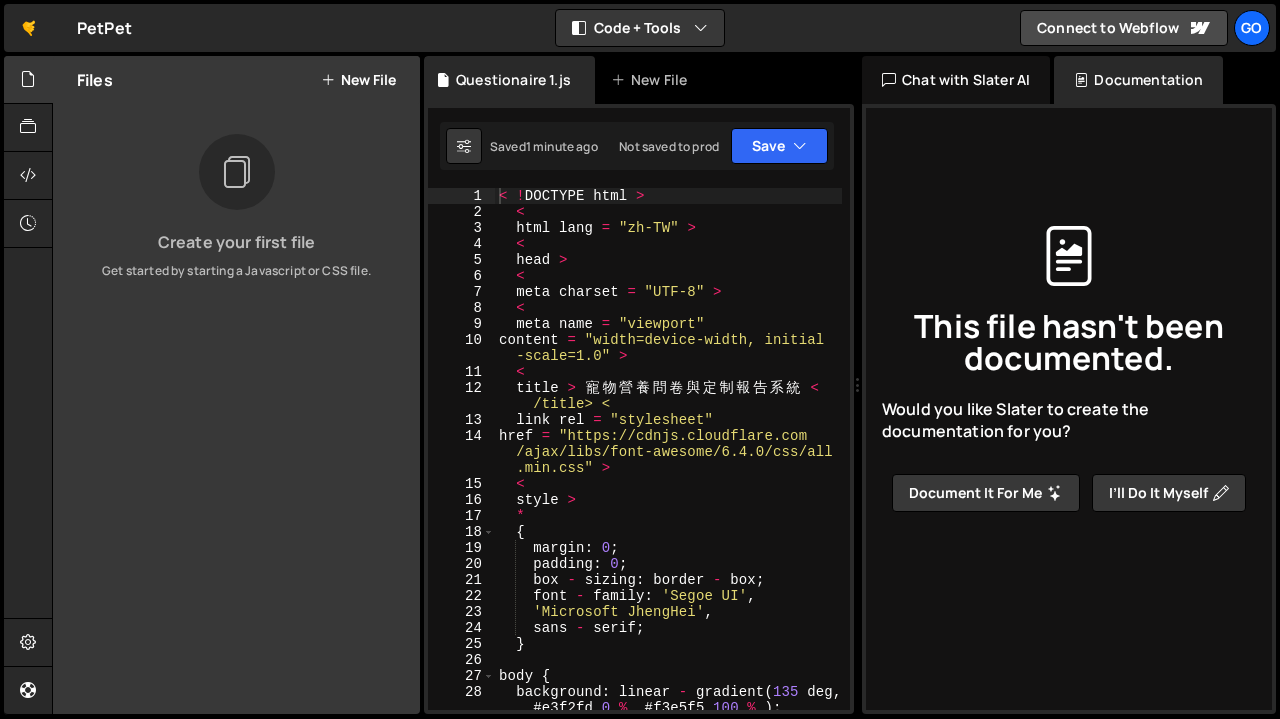 click on "Chat with Slater AI" at bounding box center [956, 80] 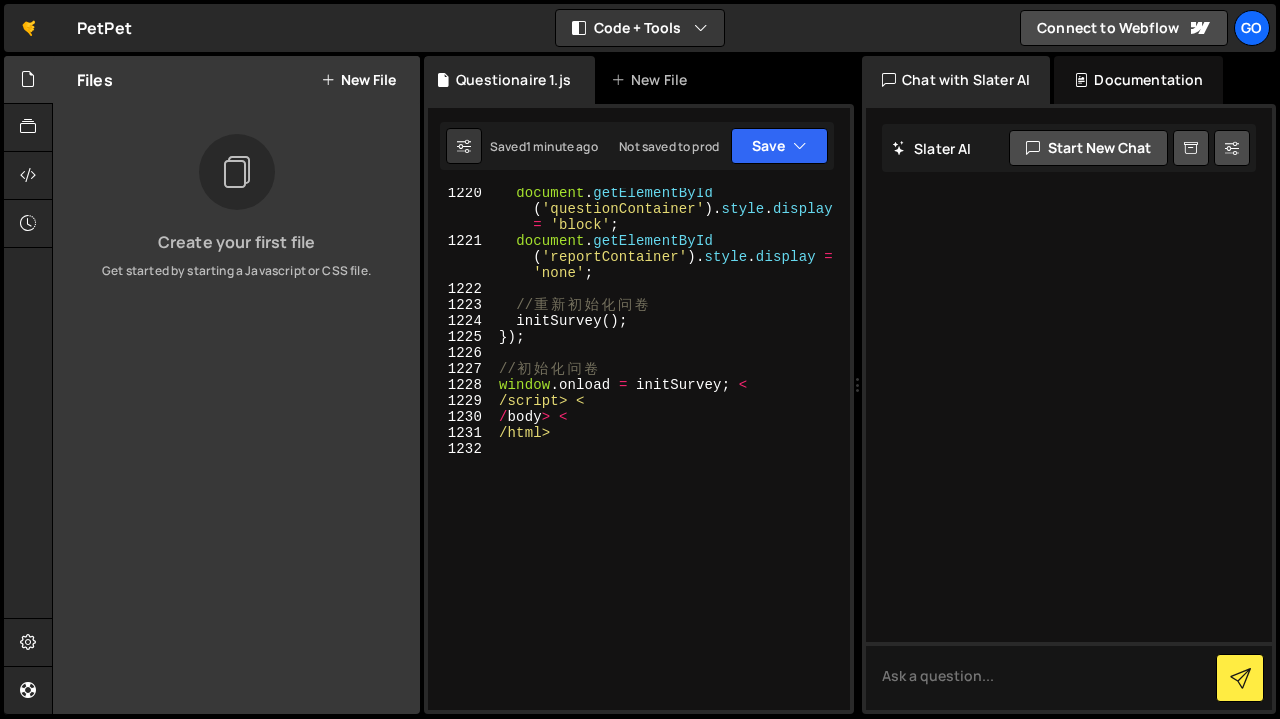 scroll, scrollTop: 23331, scrollLeft: 0, axis: vertical 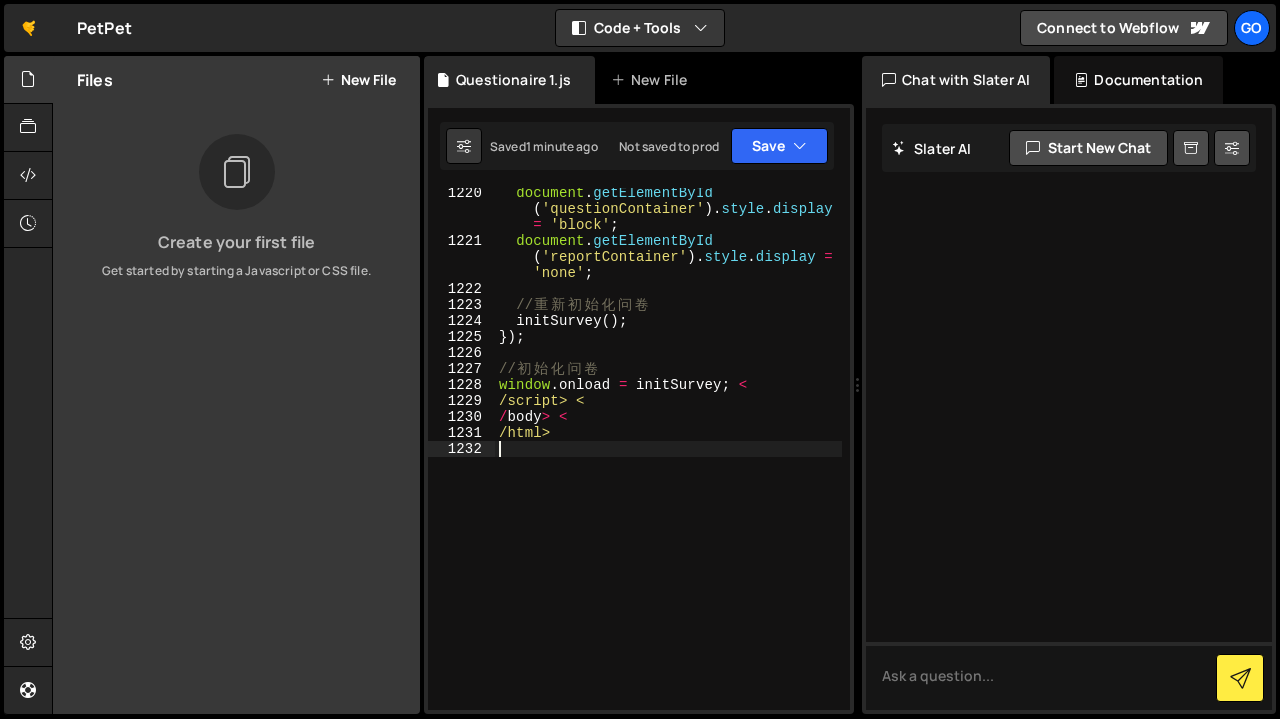 drag, startPoint x: 560, startPoint y: 446, endPoint x: 535, endPoint y: 491, distance: 51.47815 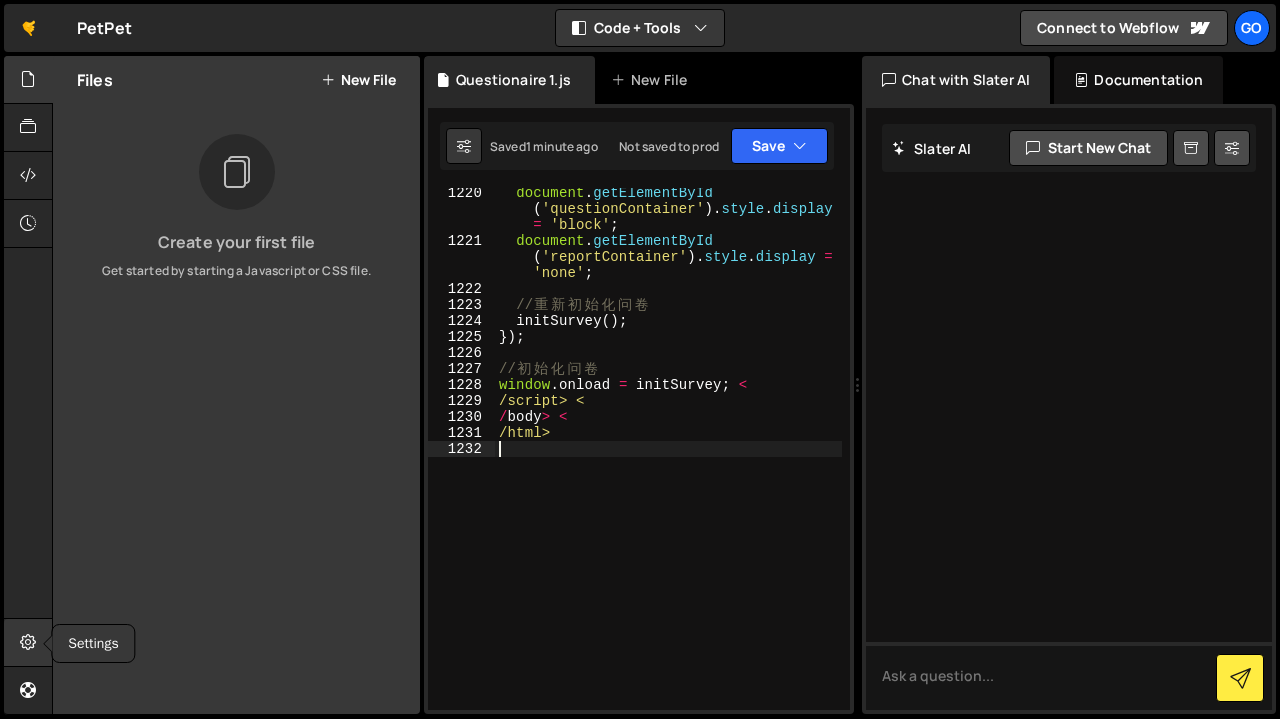 click at bounding box center (28, 642) 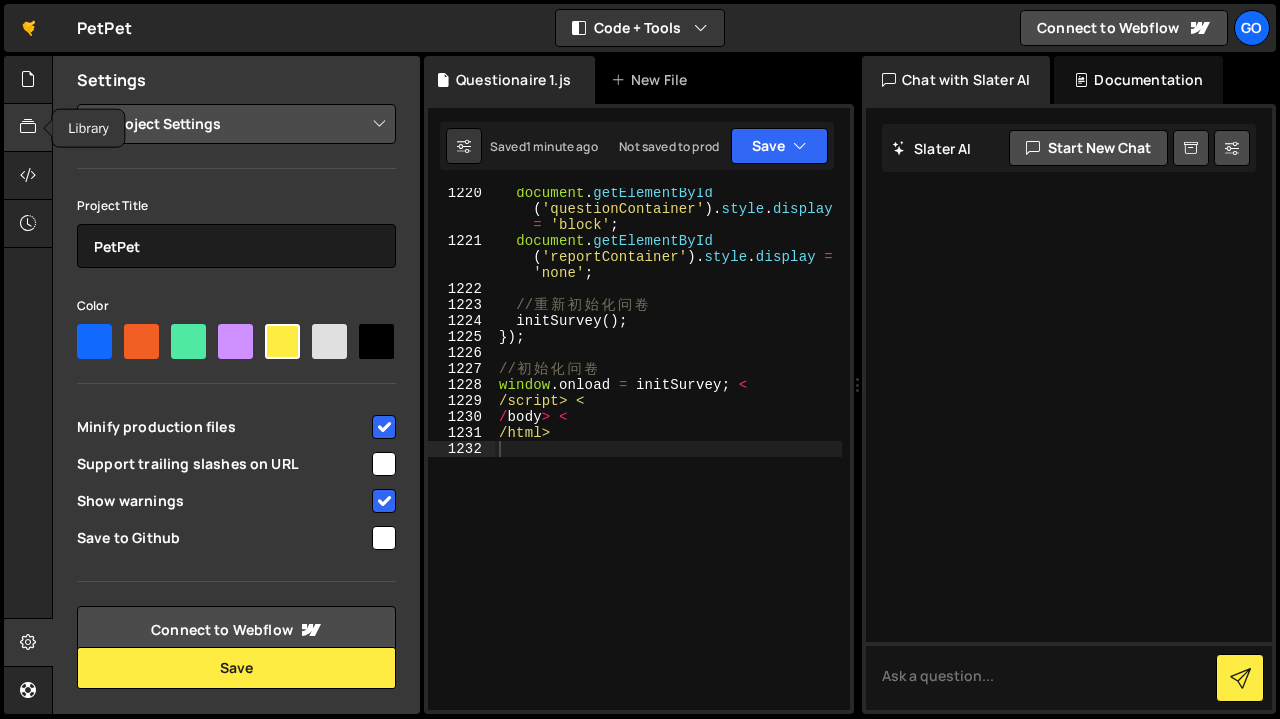 click at bounding box center (28, 127) 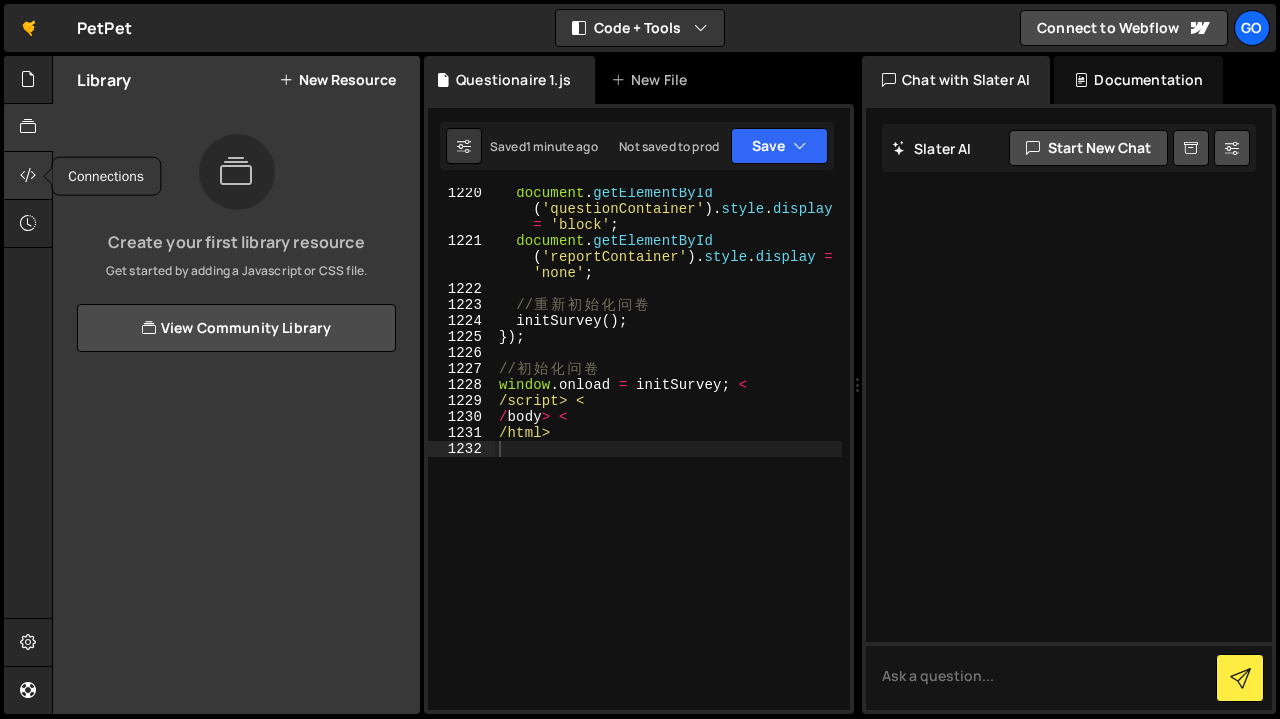 click at bounding box center [28, 175] 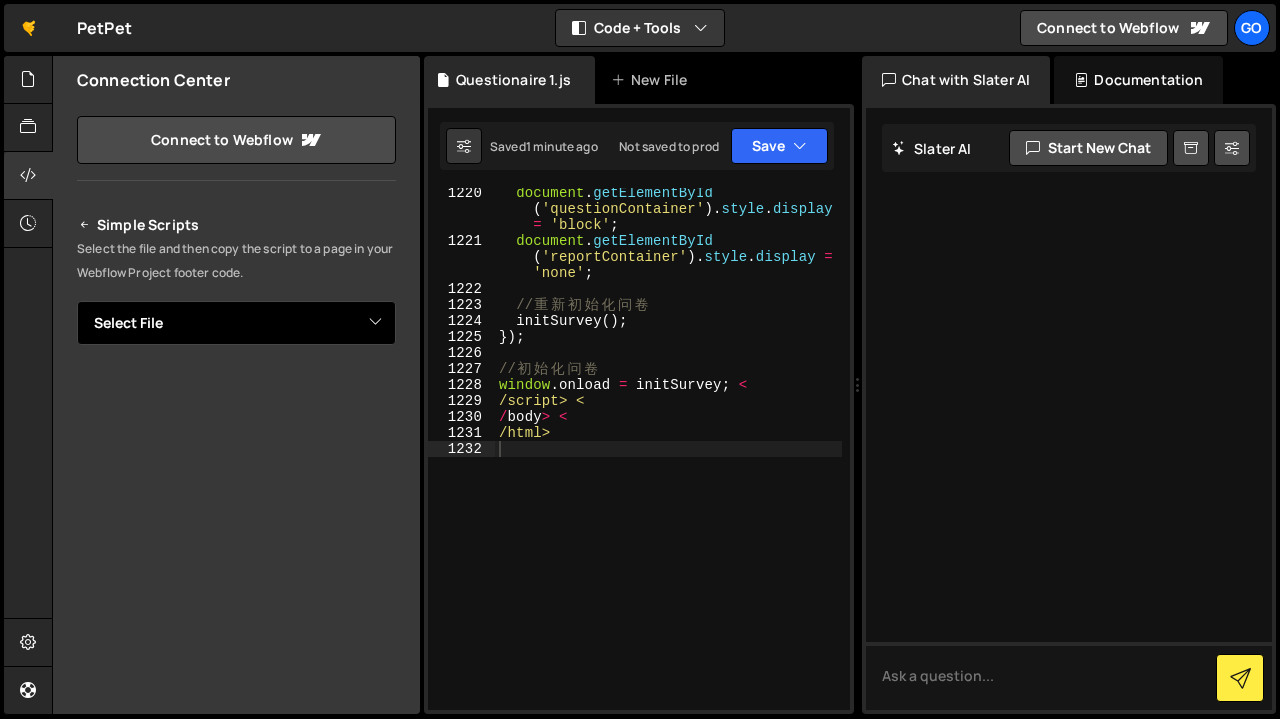 scroll, scrollTop: 185, scrollLeft: 0, axis: vertical 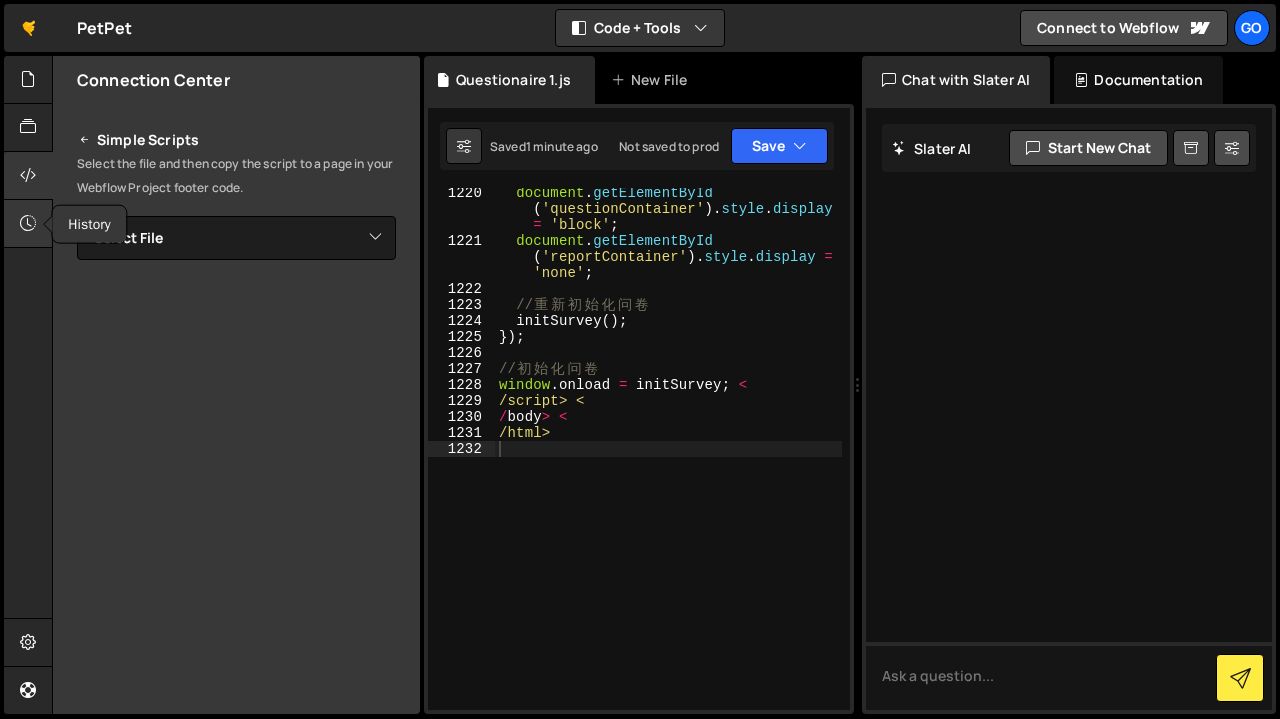 click at bounding box center [28, 224] 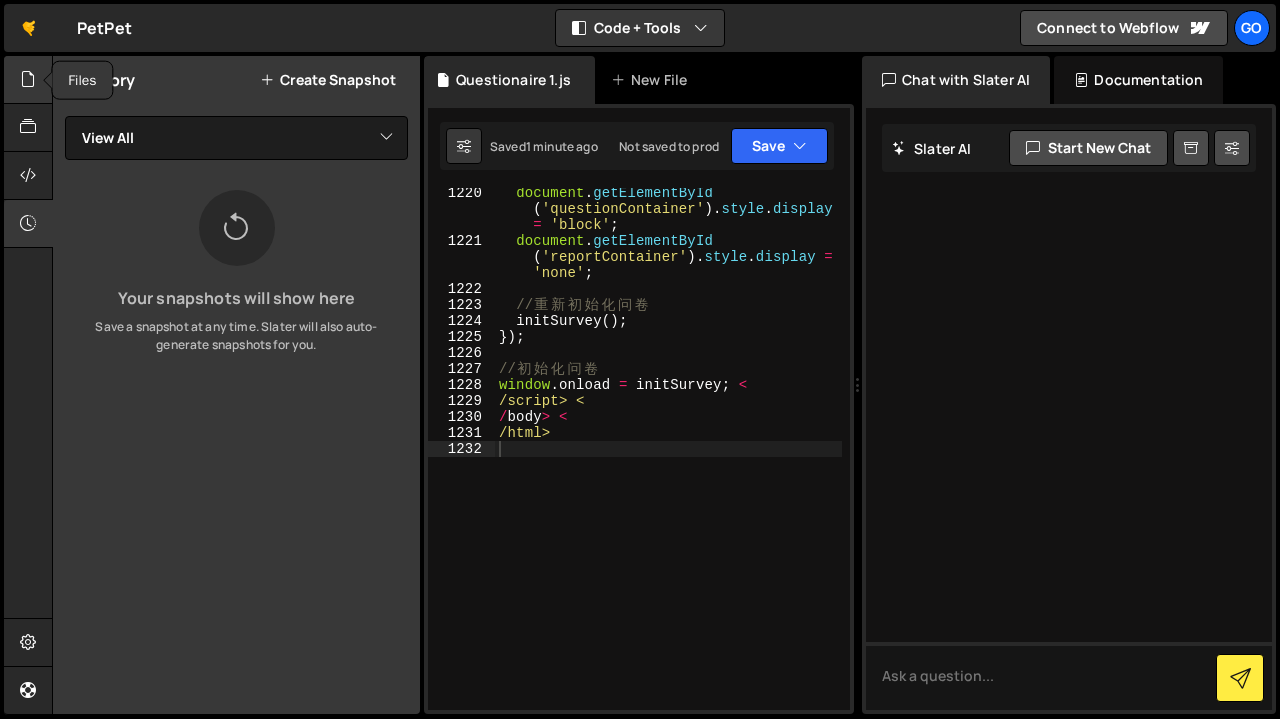 click at bounding box center (28, 80) 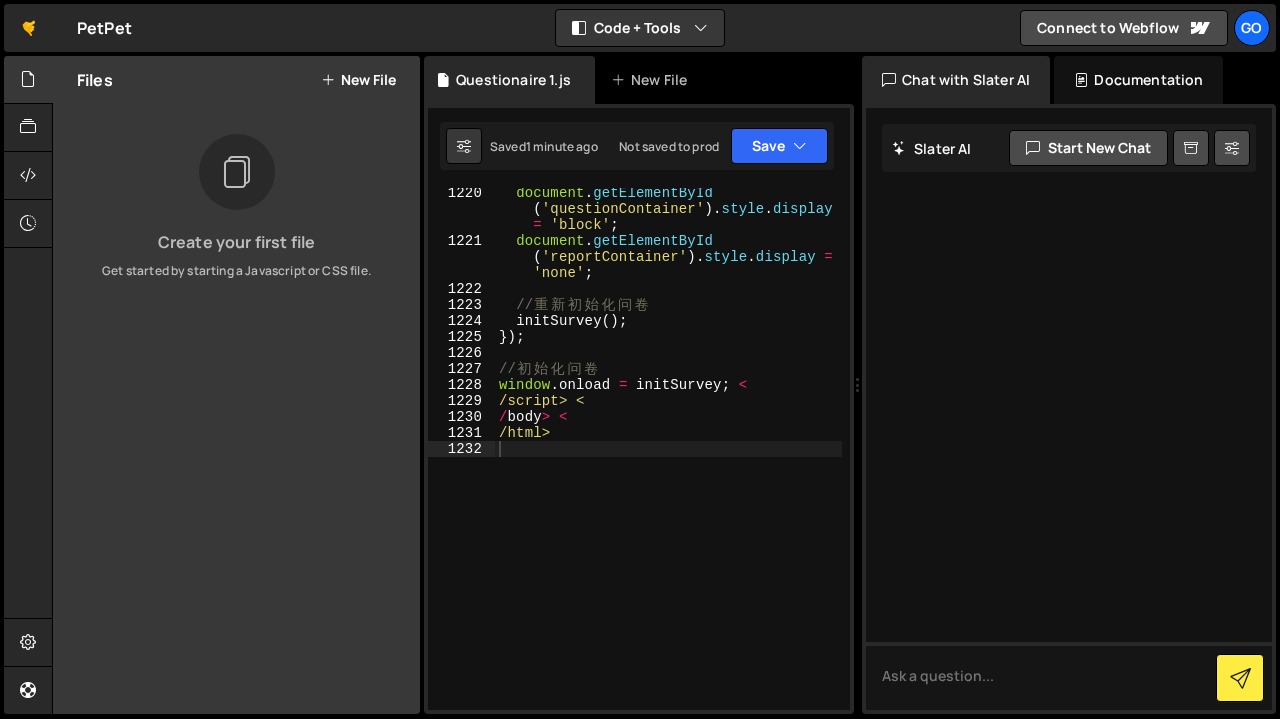 click on "New File" at bounding box center (358, 80) 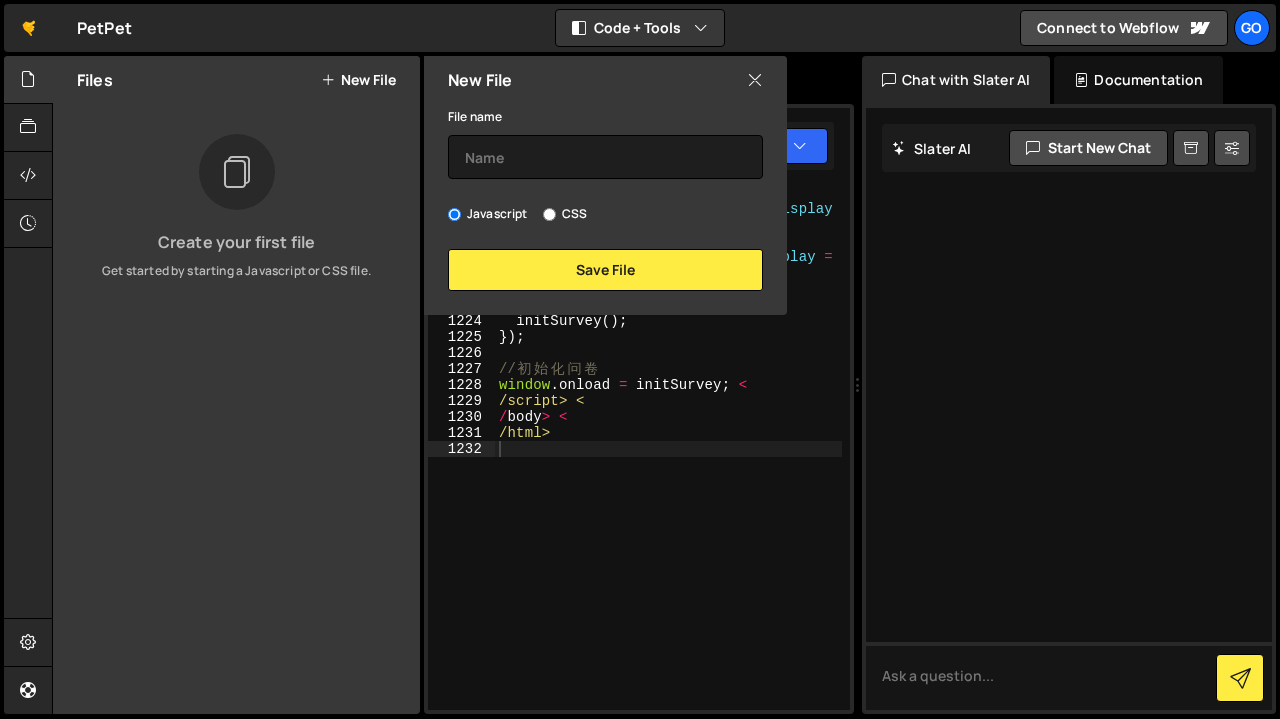 click at bounding box center [755, 80] 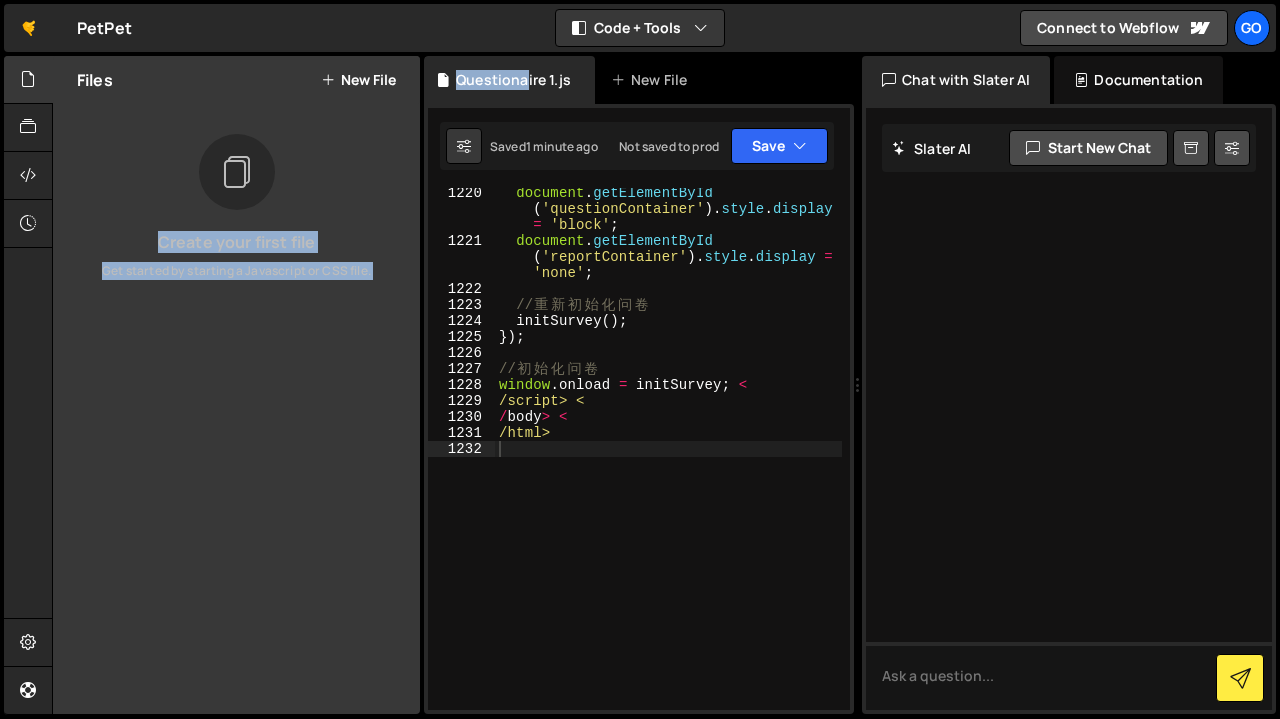 drag, startPoint x: 450, startPoint y: 112, endPoint x: 284, endPoint y: 161, distance: 173.0809 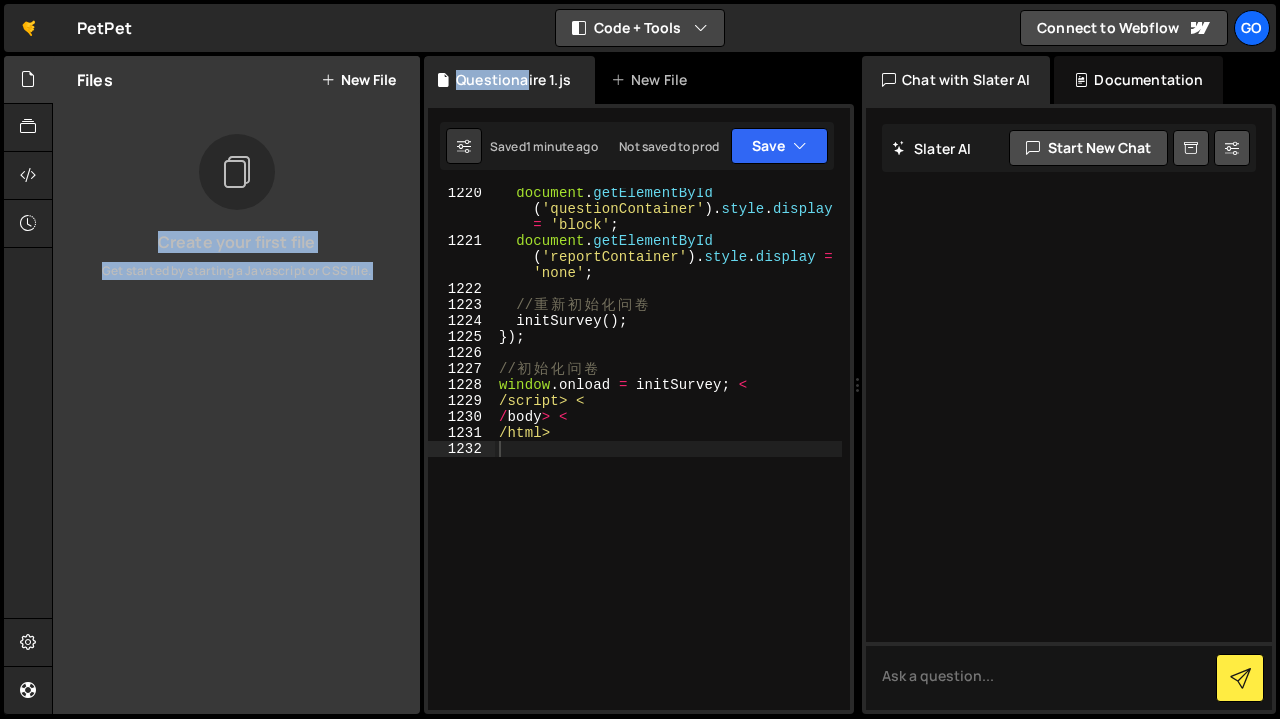 click on "Code + Tools" at bounding box center [640, 28] 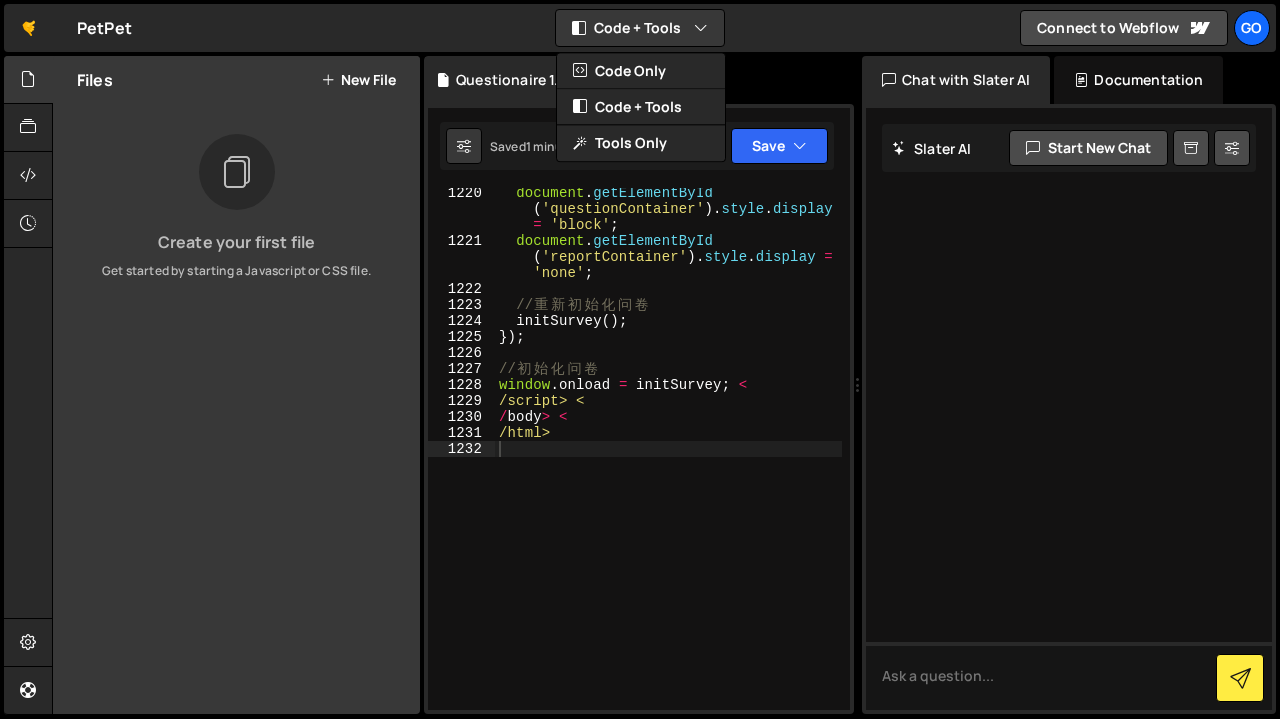 click on "🤙
PetPet
⚠️ Code is being edited in another browser
Code + Tools
Code Only
Code + Tools
Tools Only
Connect to Webflow" at bounding box center (640, 28) 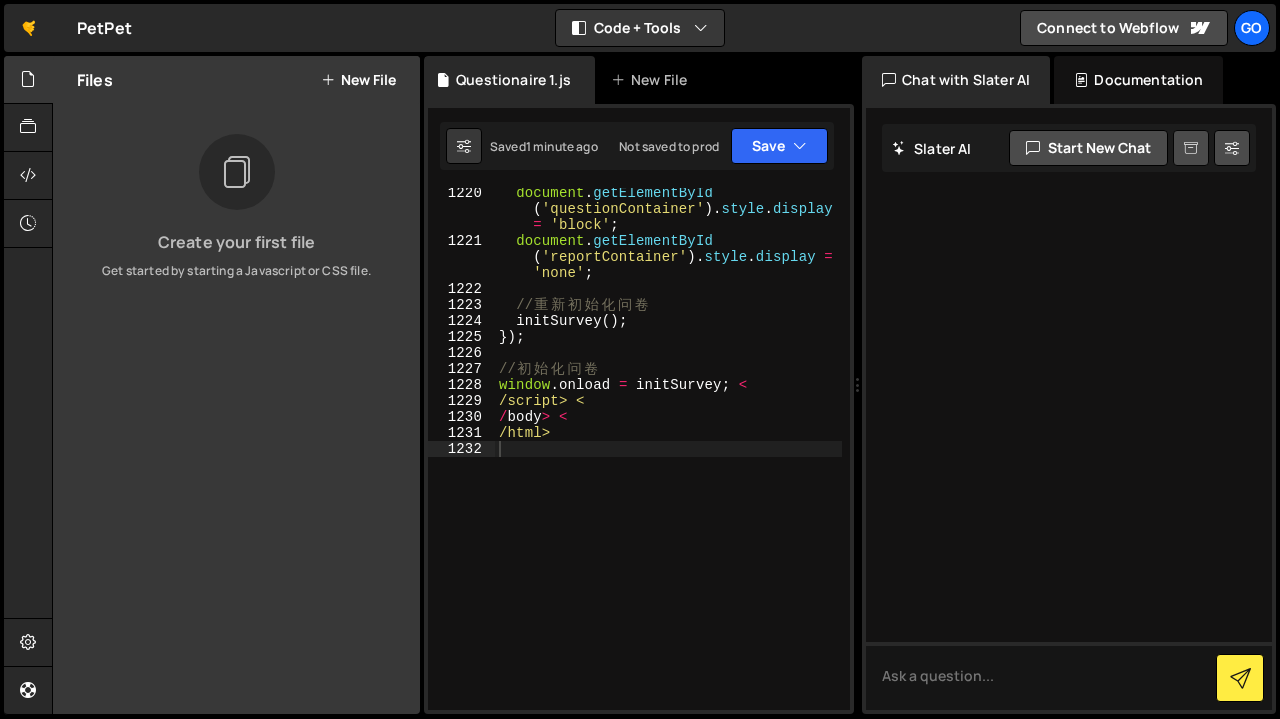 click at bounding box center (1191, 148) 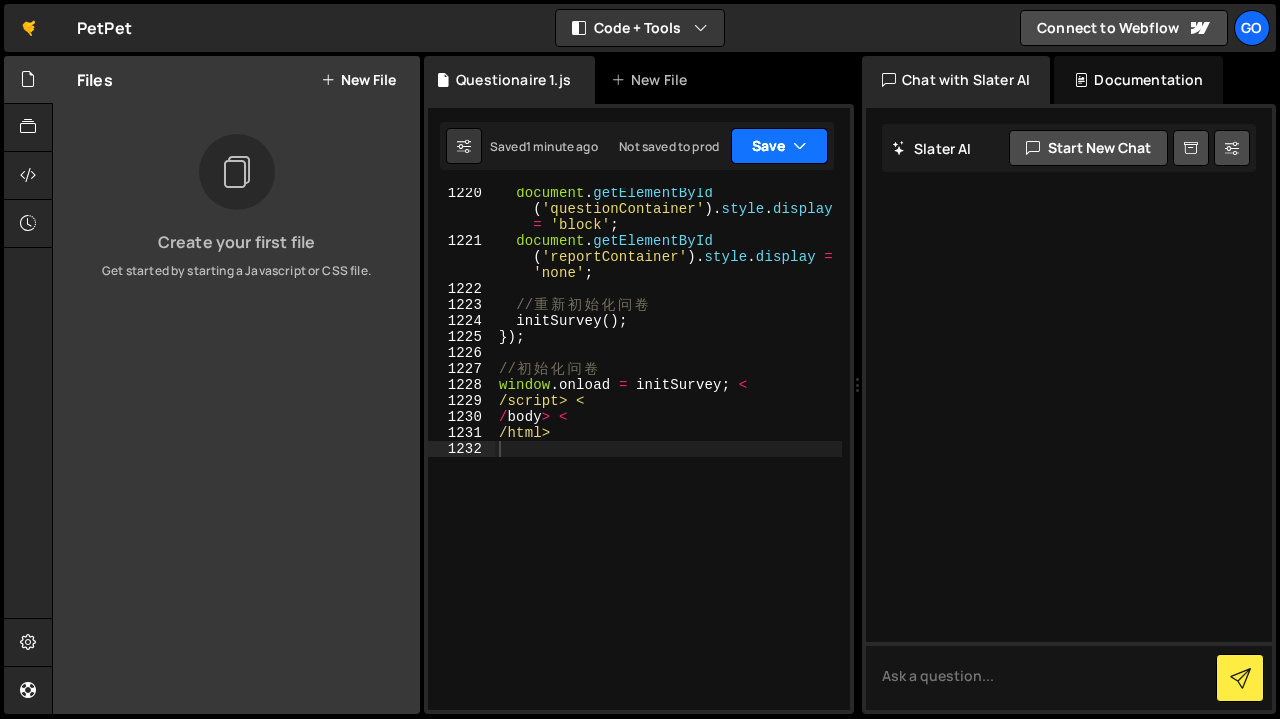 click on "Save" at bounding box center [779, 146] 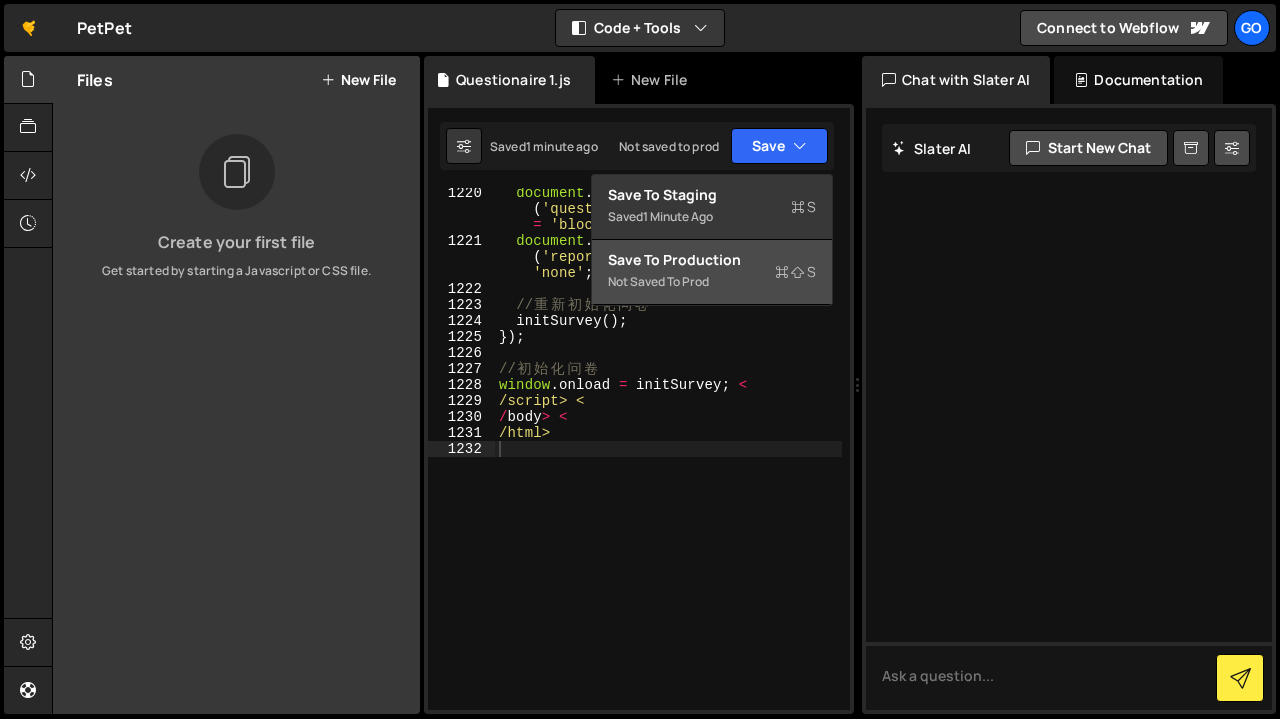 click on "Not saved to prod" at bounding box center [712, 282] 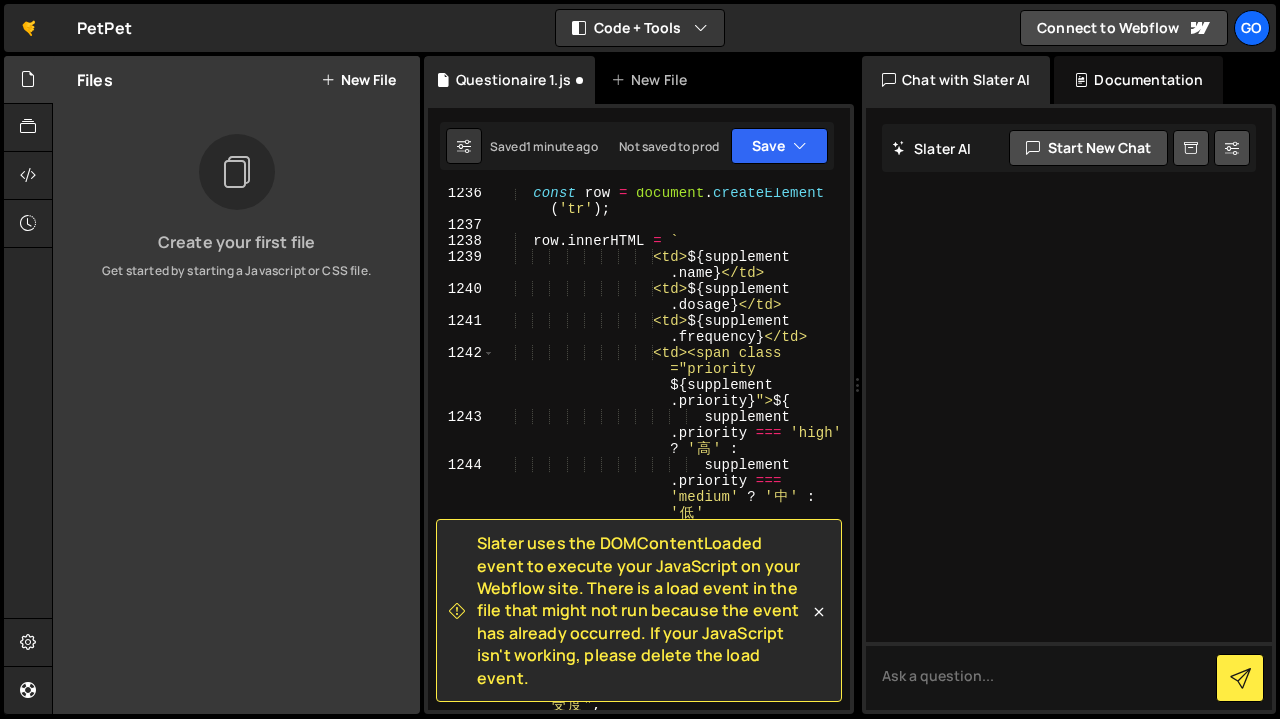scroll, scrollTop: 22691, scrollLeft: 0, axis: vertical 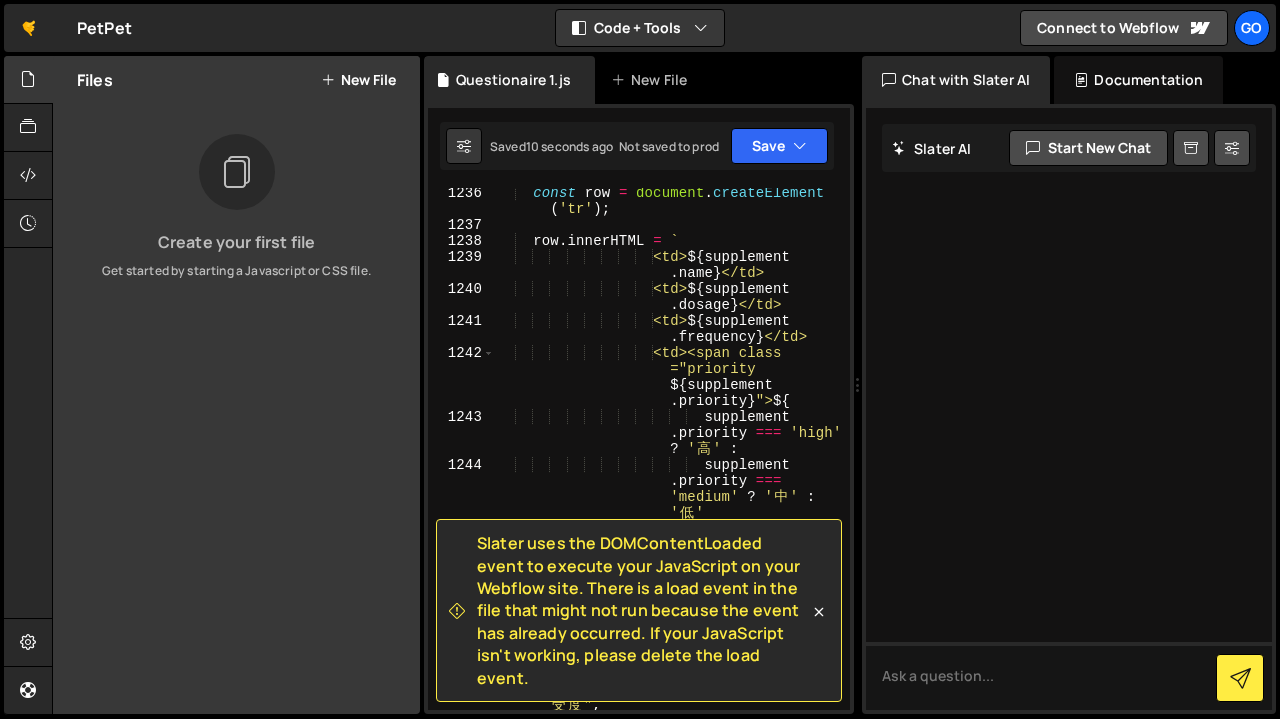 click 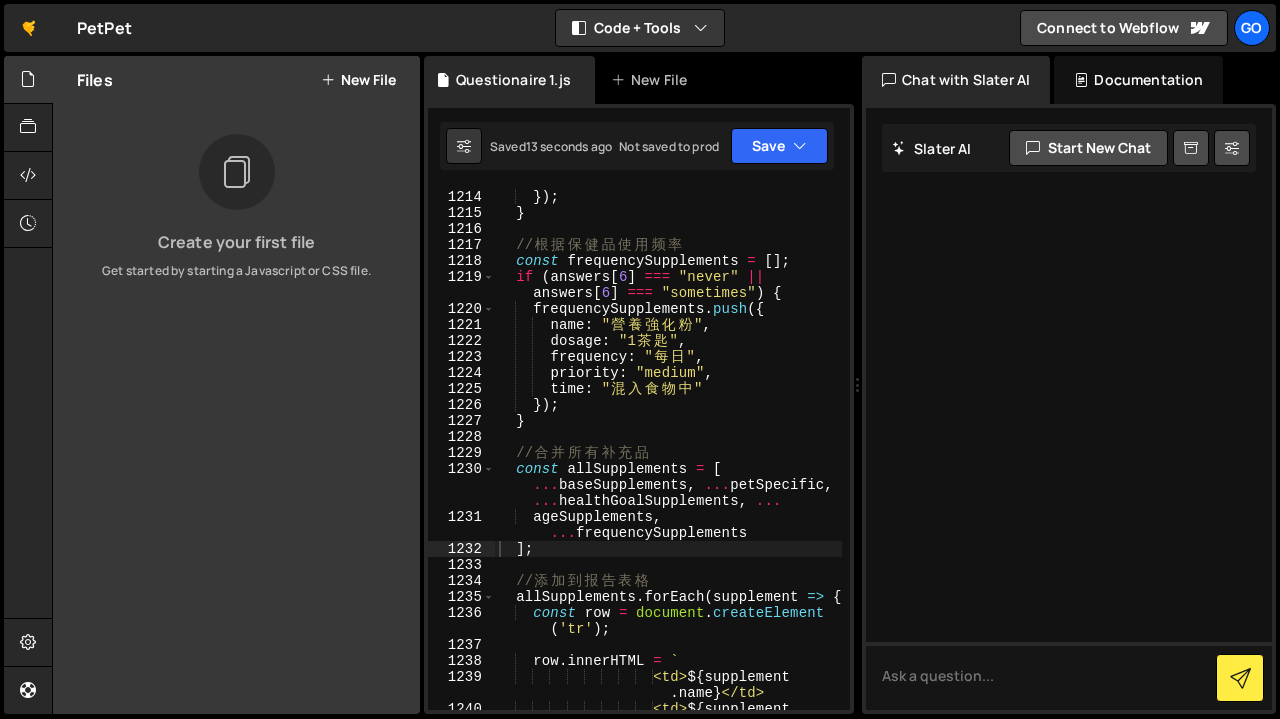 scroll, scrollTop: 23731, scrollLeft: 0, axis: vertical 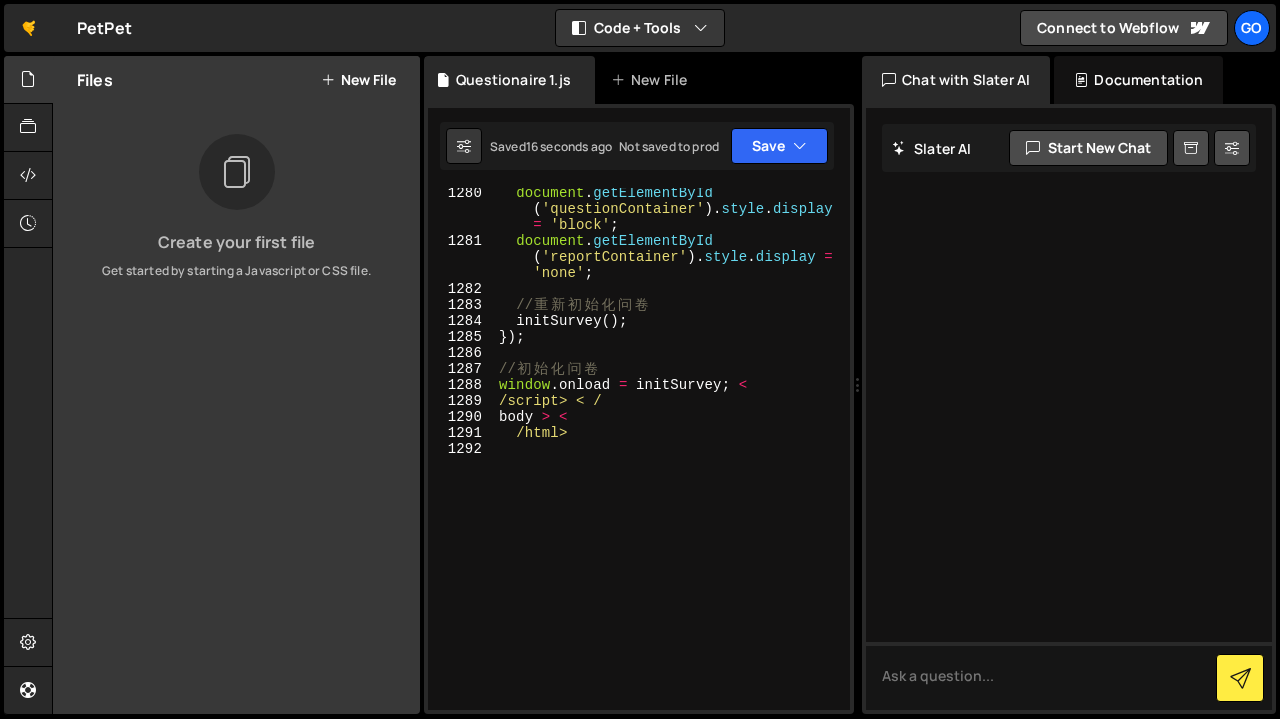 click on "New File" at bounding box center [659, 80] 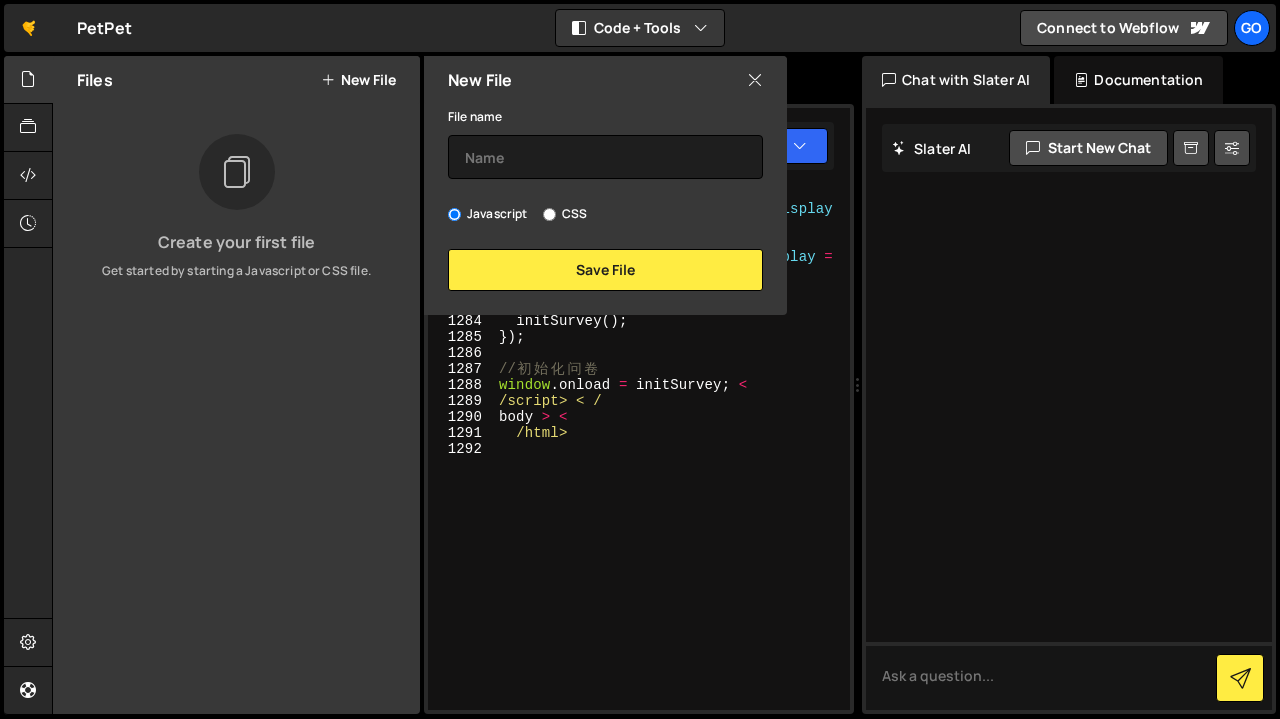 click at bounding box center (755, 80) 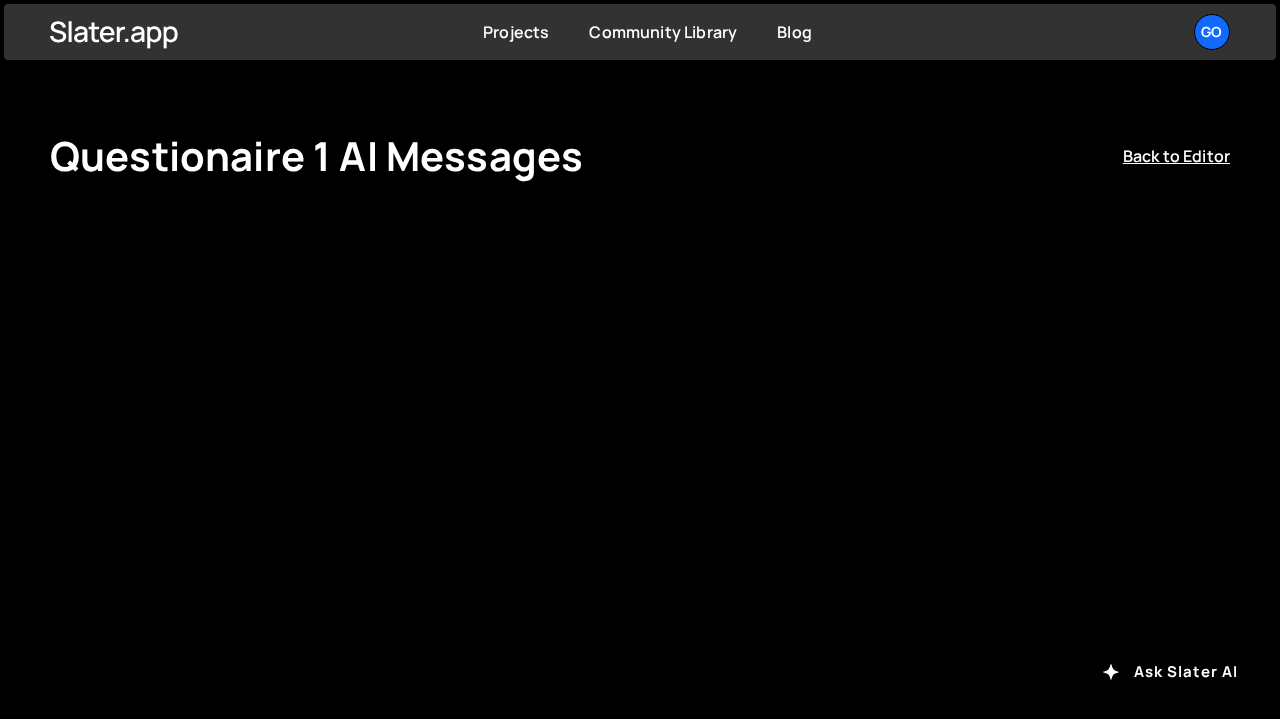 scroll, scrollTop: 0, scrollLeft: 0, axis: both 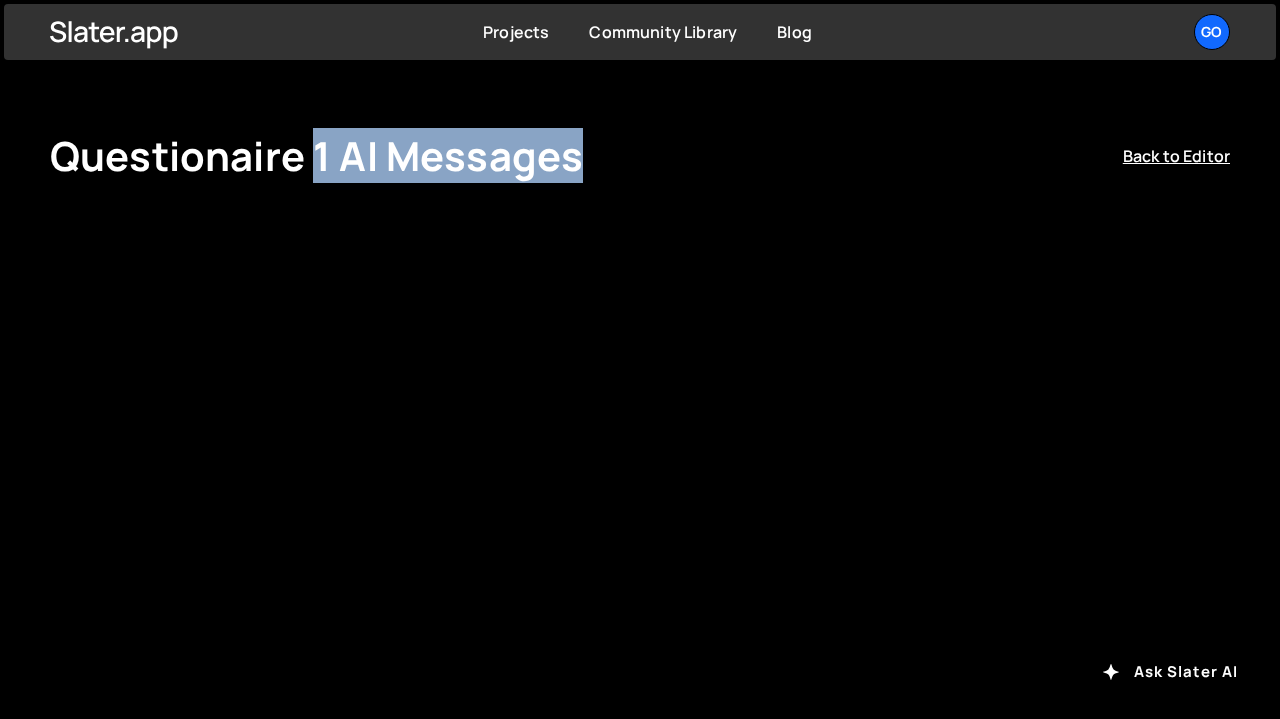 drag, startPoint x: 310, startPoint y: 148, endPoint x: 593, endPoint y: 152, distance: 283.02826 